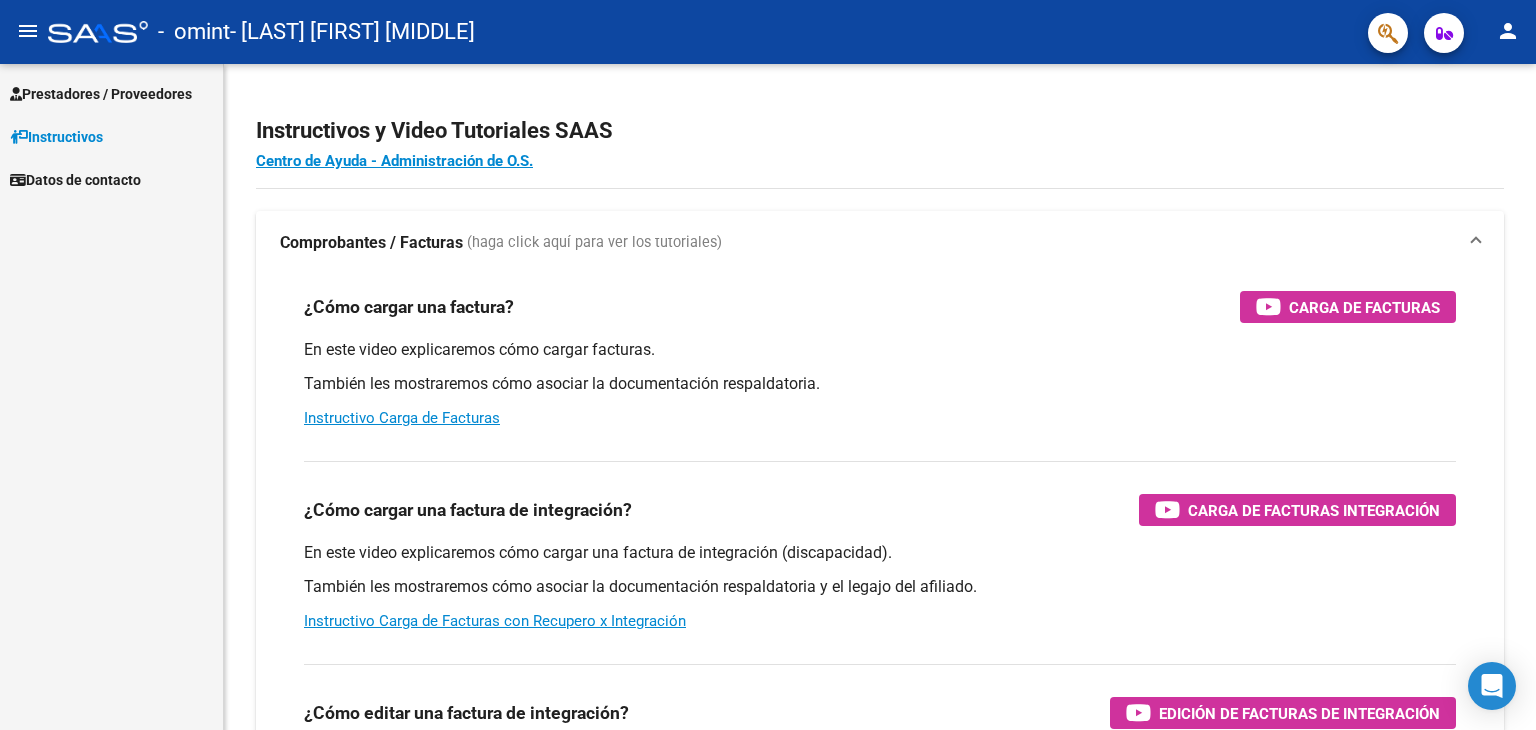 scroll, scrollTop: 0, scrollLeft: 0, axis: both 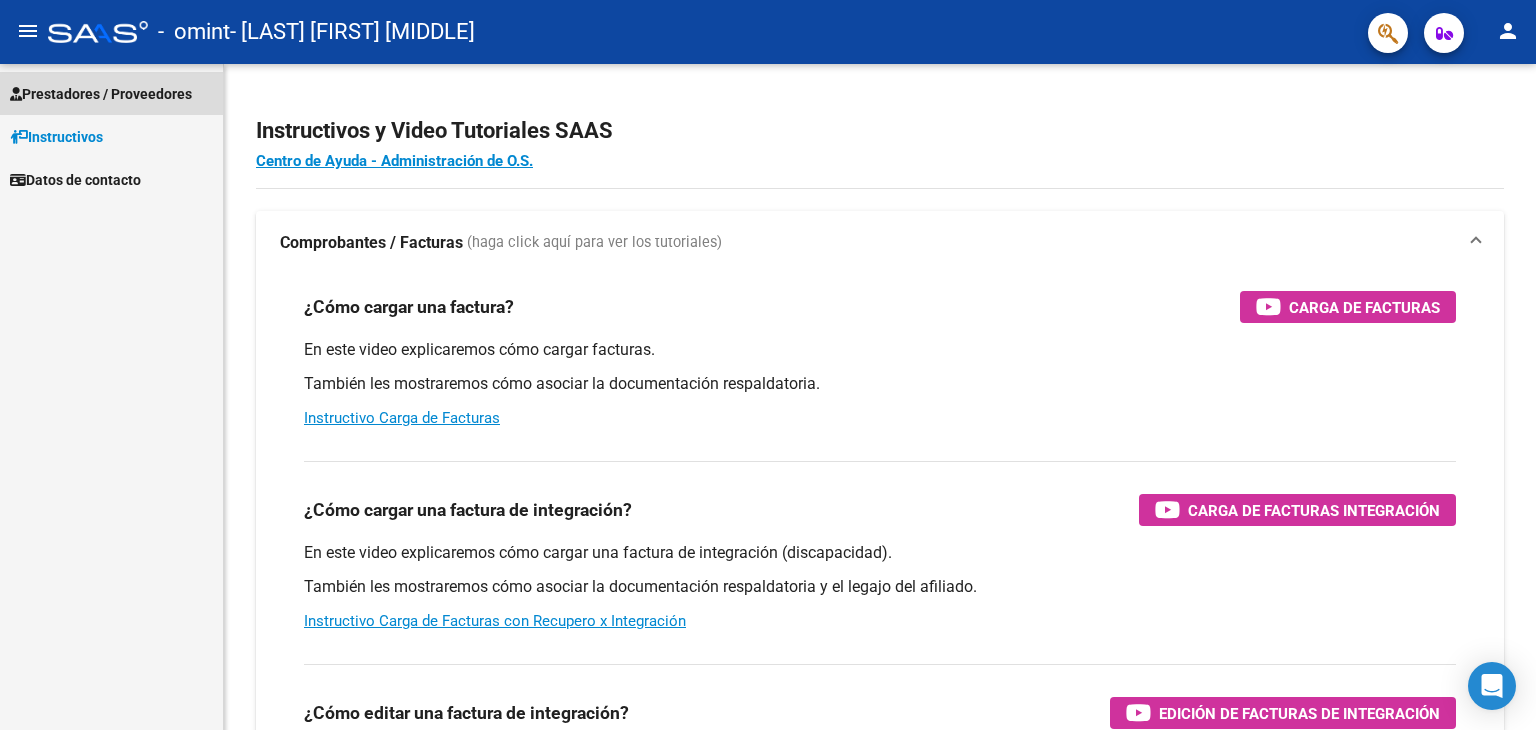 click on "Prestadores / Proveedores" at bounding box center [101, 94] 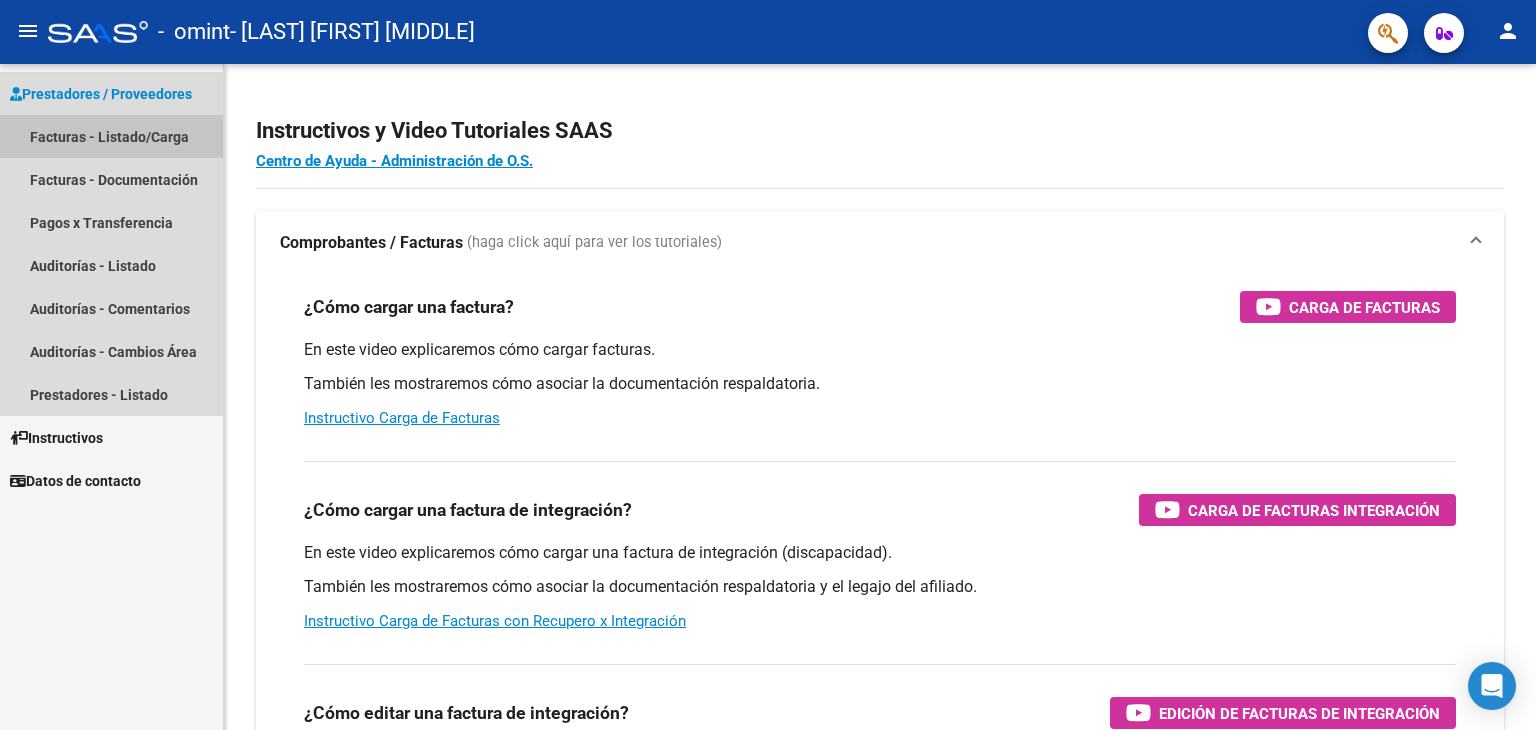 click on "Facturas - Listado/Carga" at bounding box center [111, 136] 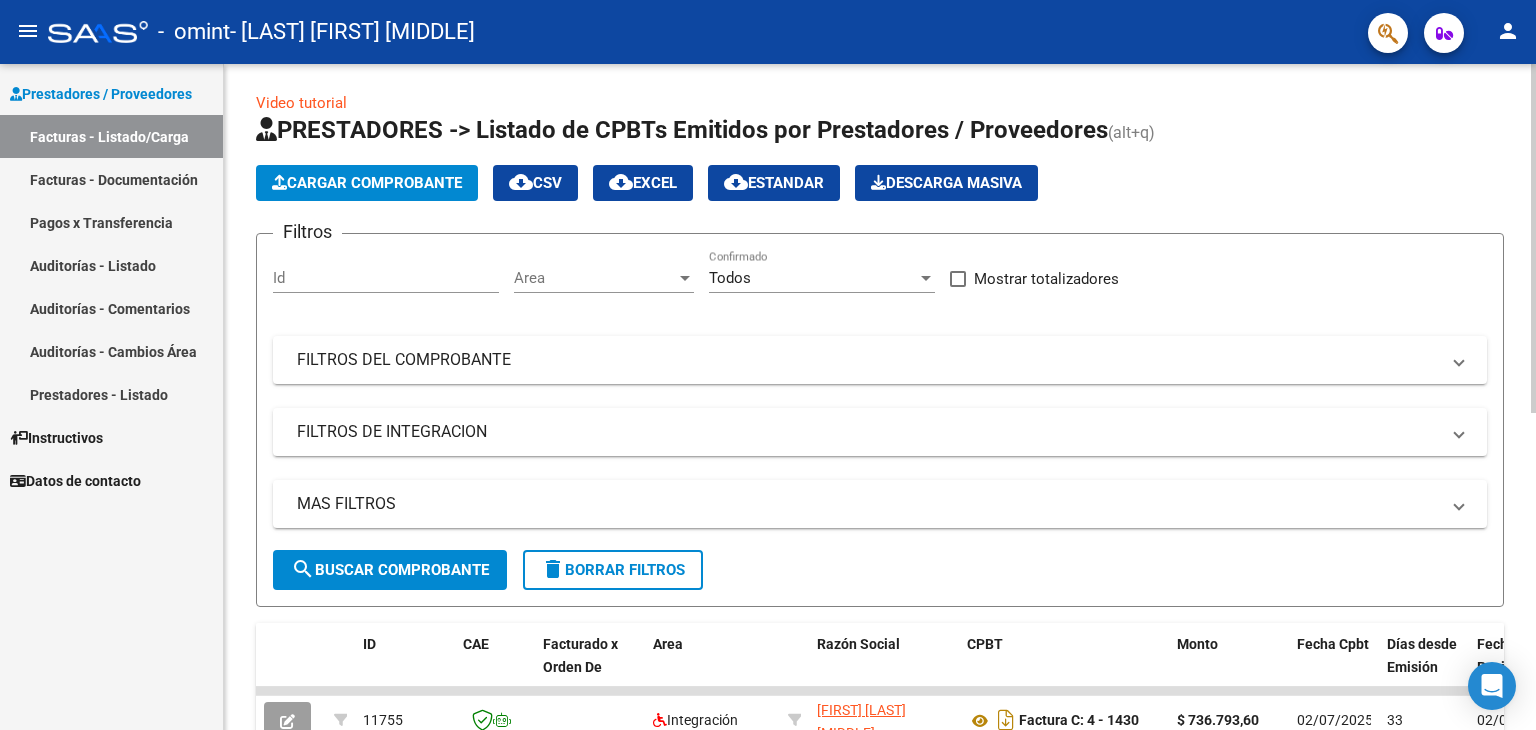 scroll, scrollTop: 0, scrollLeft: 0, axis: both 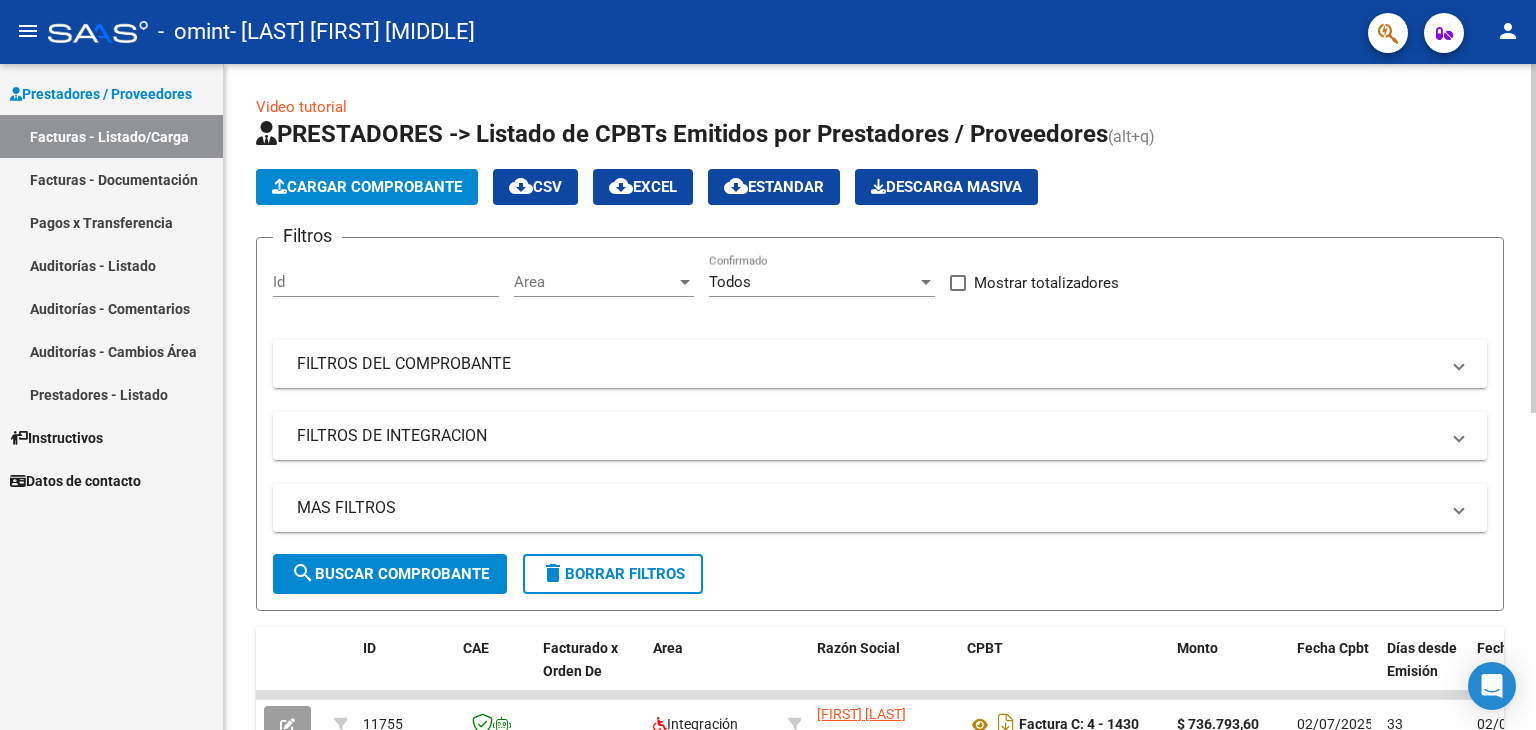 click on "Cargar Comprobante" 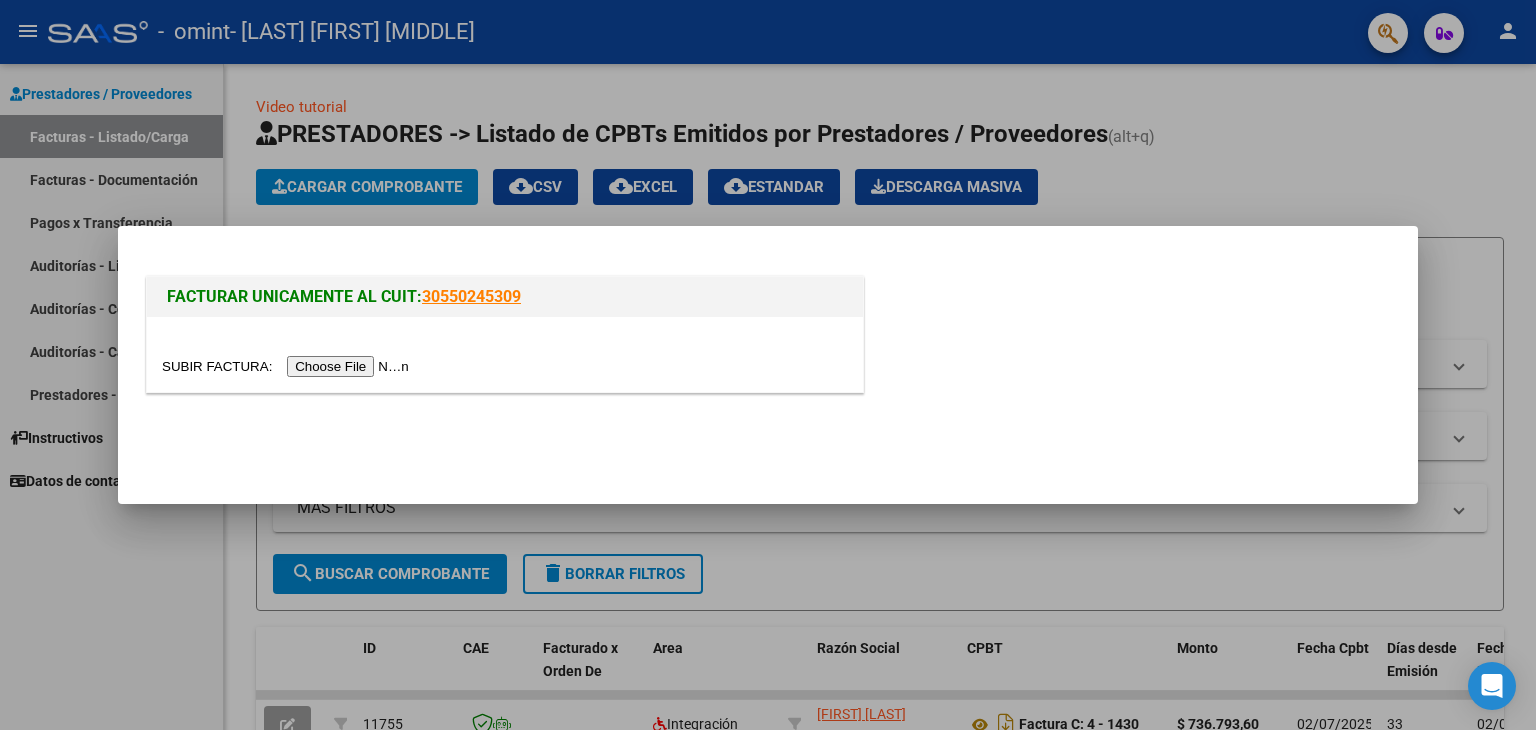 click at bounding box center (288, 366) 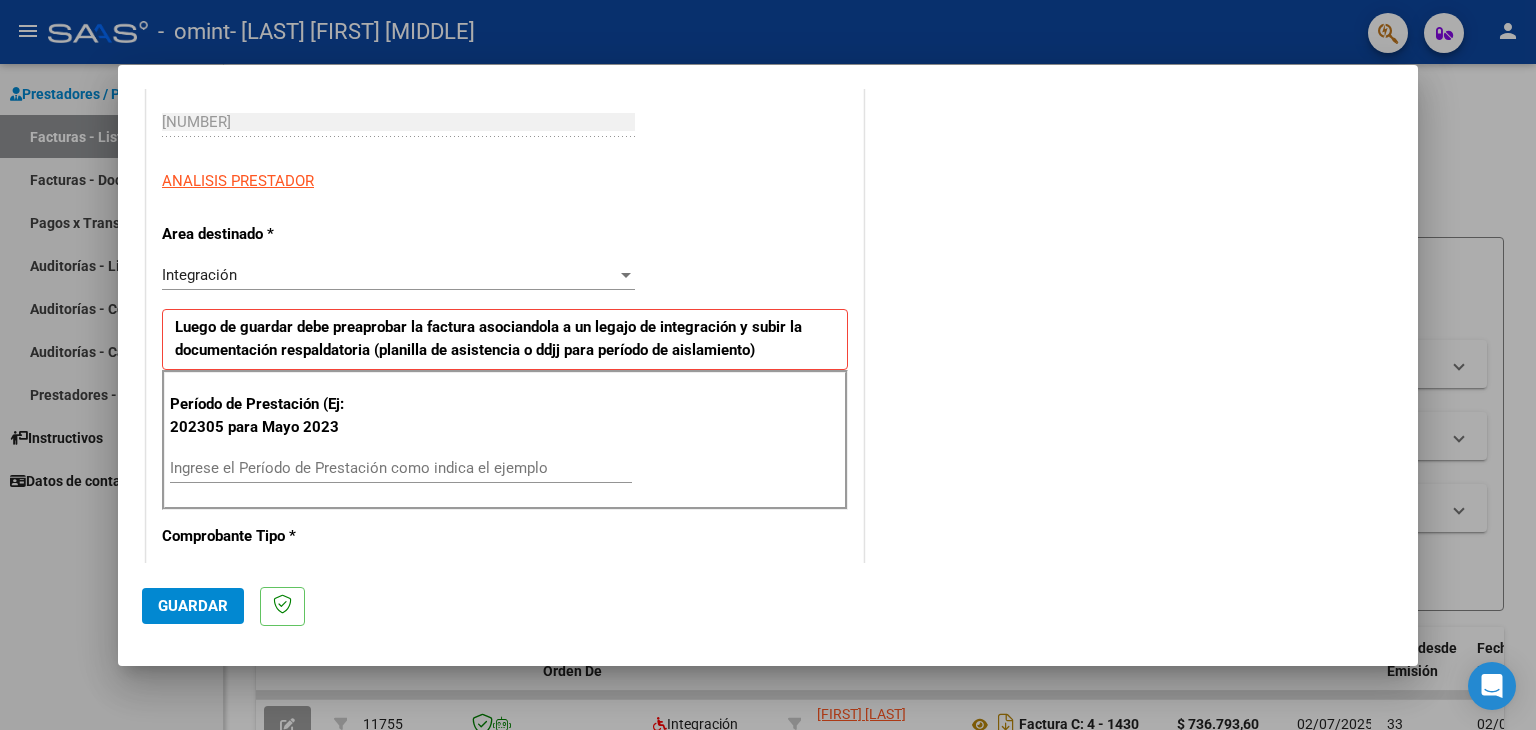 scroll, scrollTop: 400, scrollLeft: 0, axis: vertical 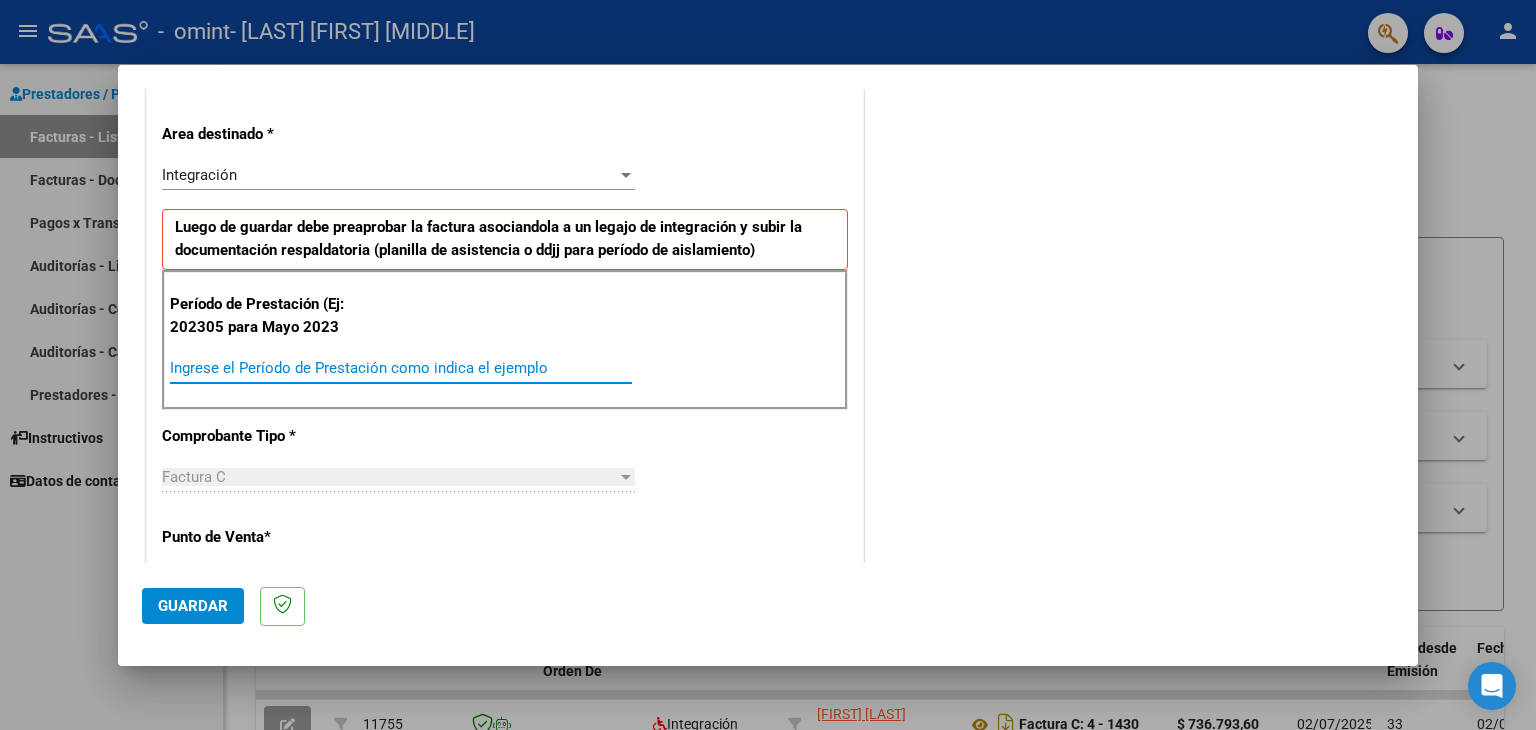 click on "Ingrese el Período de Prestación como indica el ejemplo" at bounding box center (401, 368) 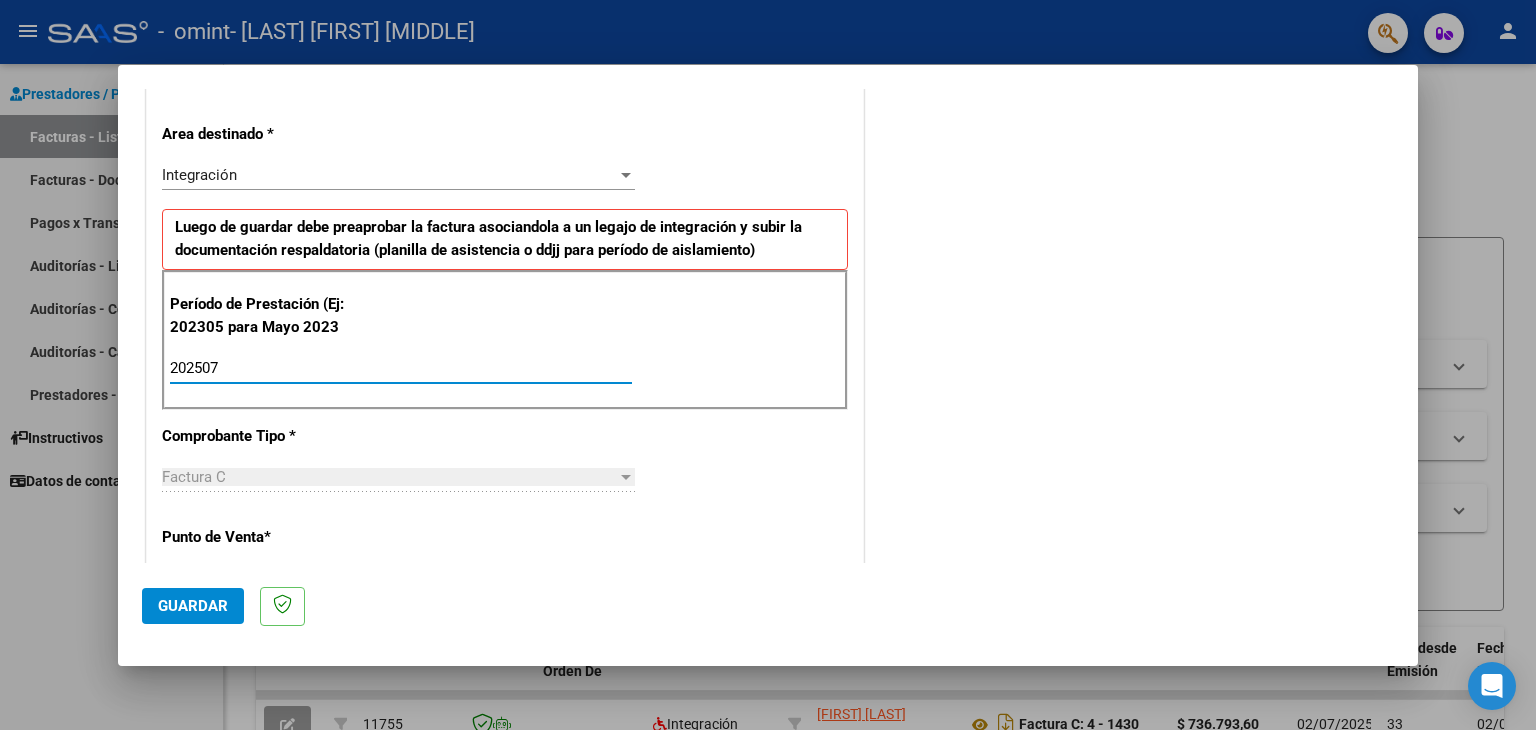type on "202507" 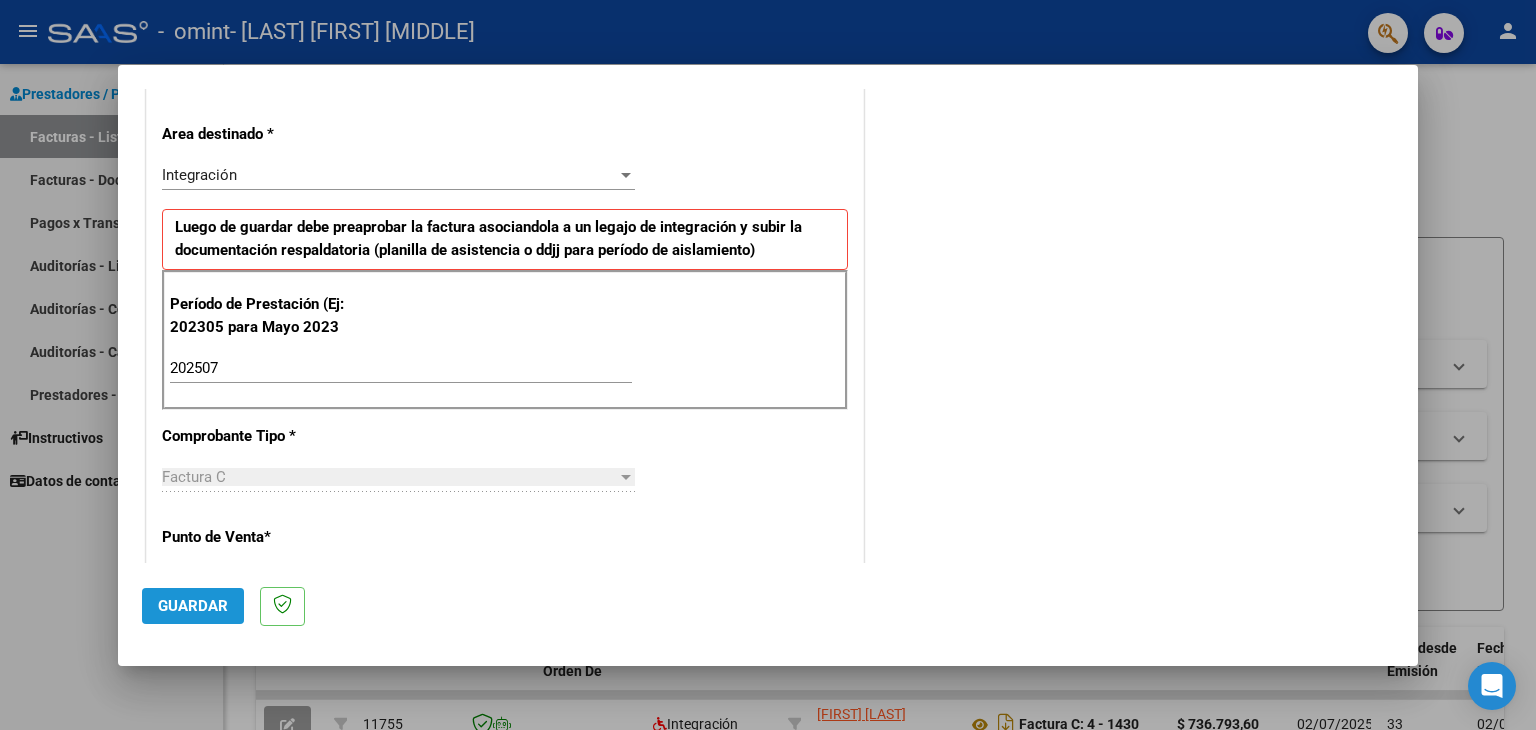 click on "Guardar" 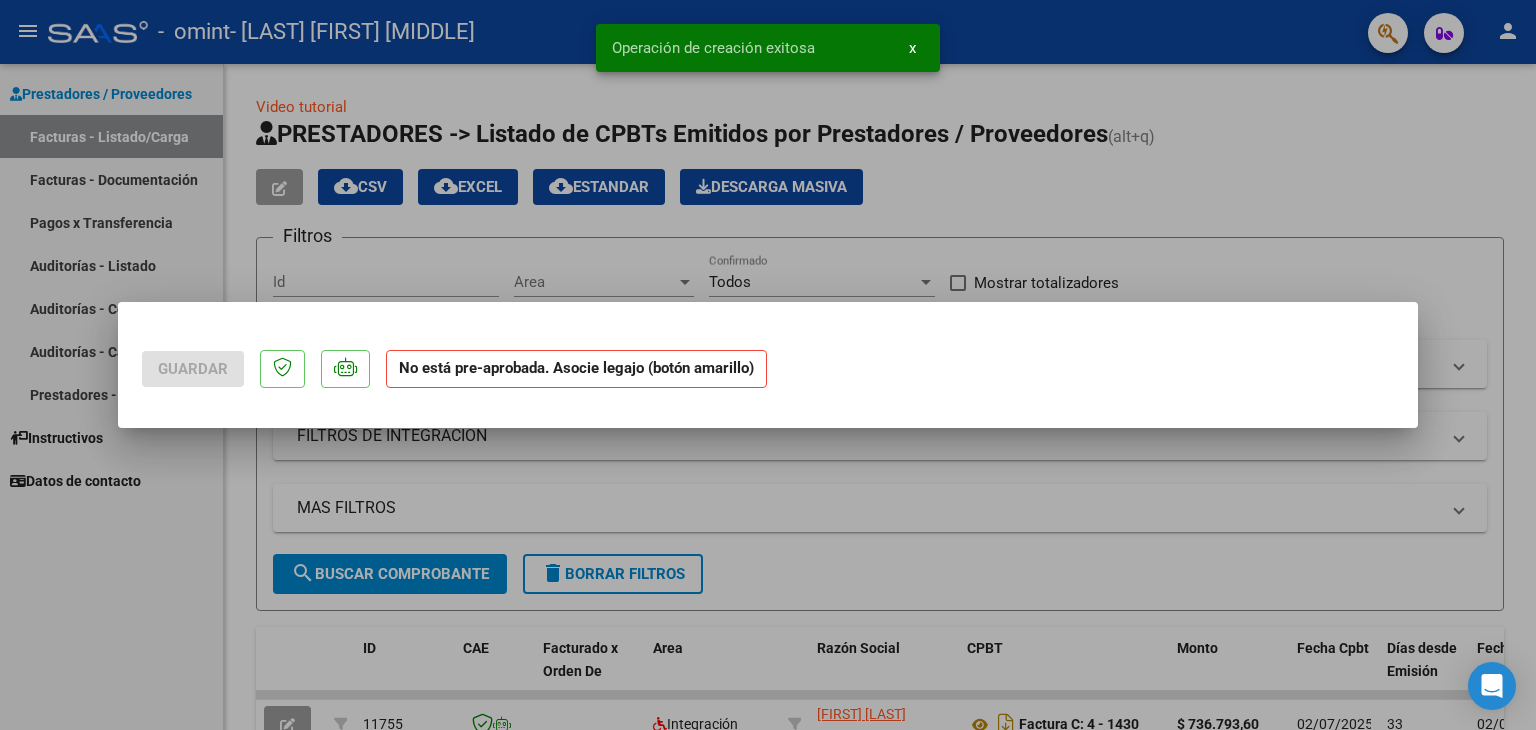 scroll, scrollTop: 0, scrollLeft: 0, axis: both 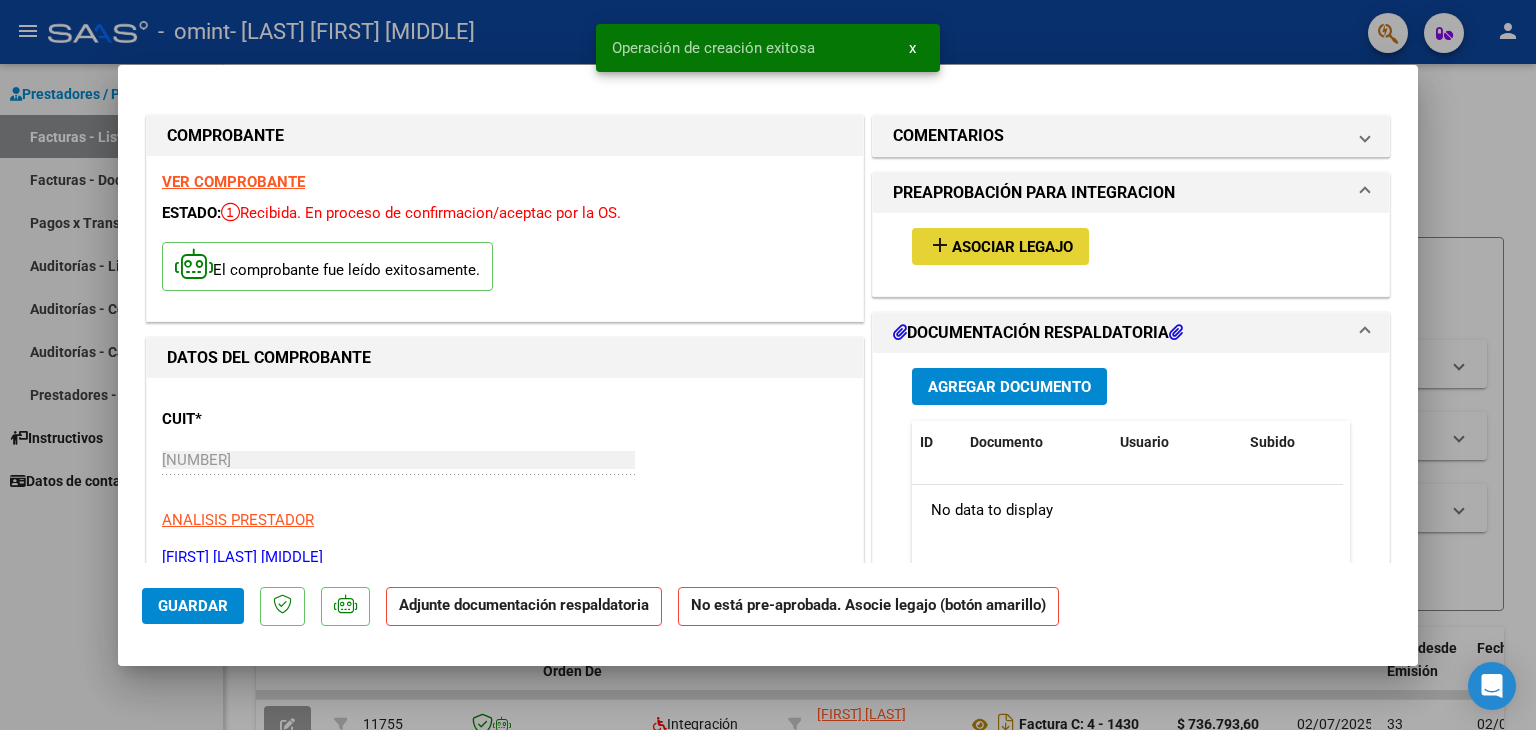 click on "Asociar Legajo" at bounding box center [1012, 247] 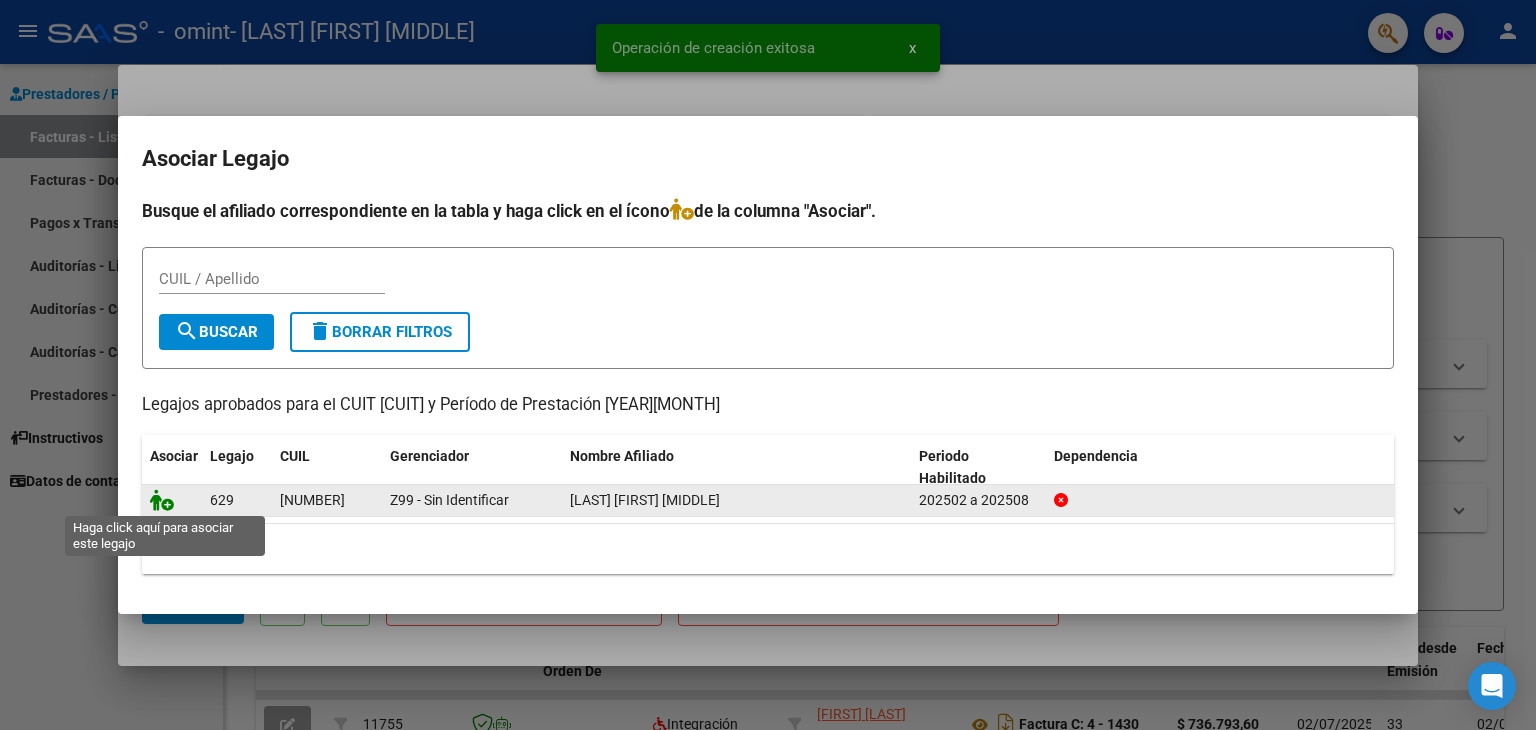 click 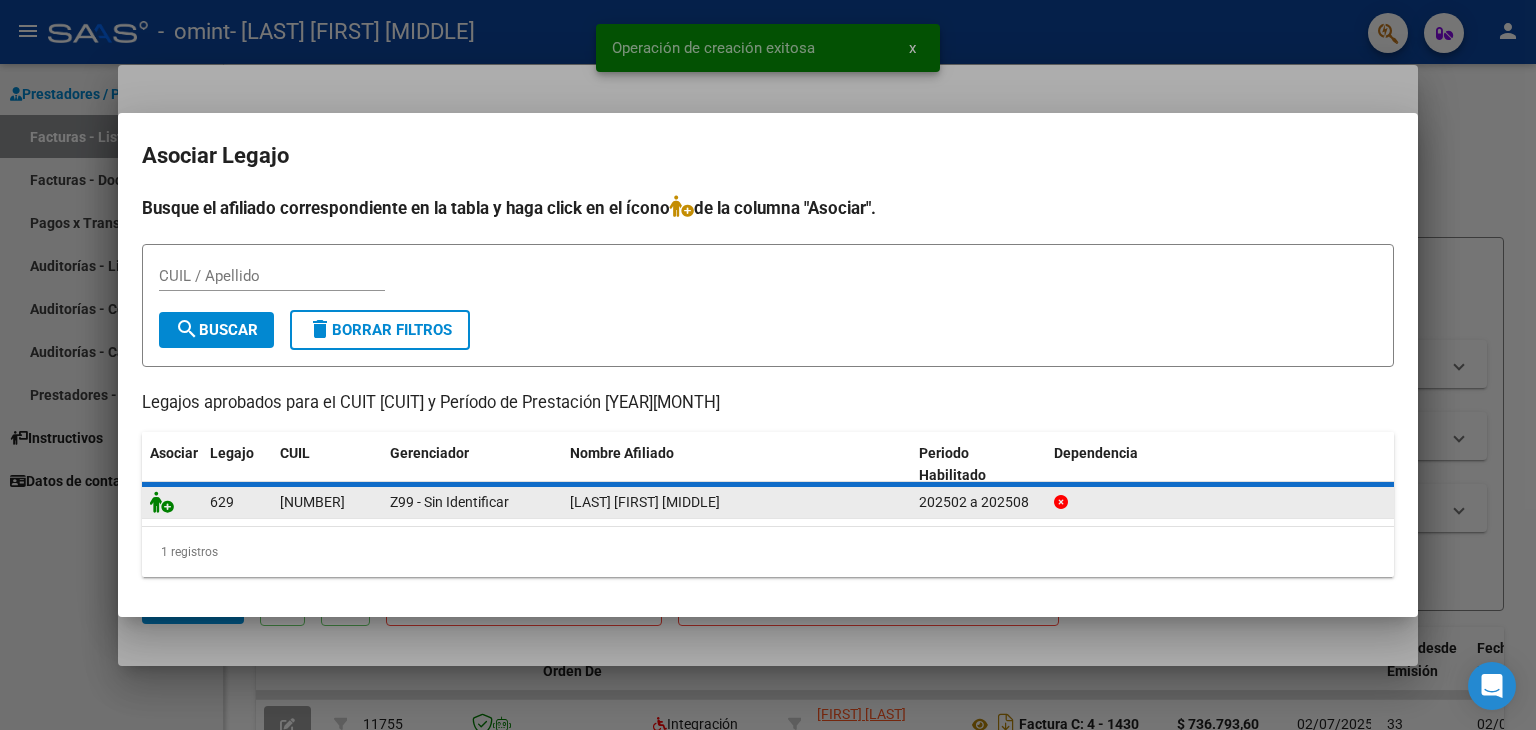click 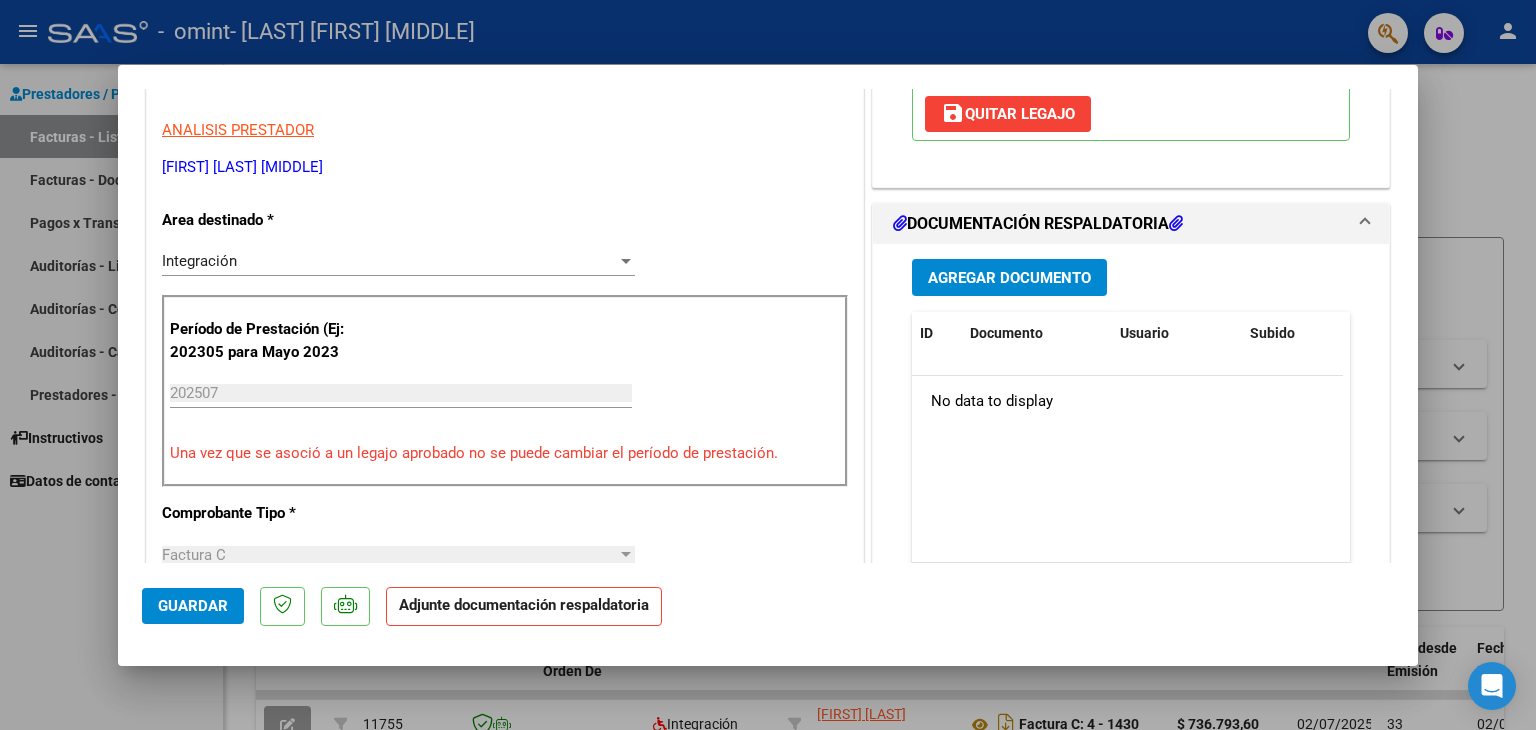 scroll, scrollTop: 400, scrollLeft: 0, axis: vertical 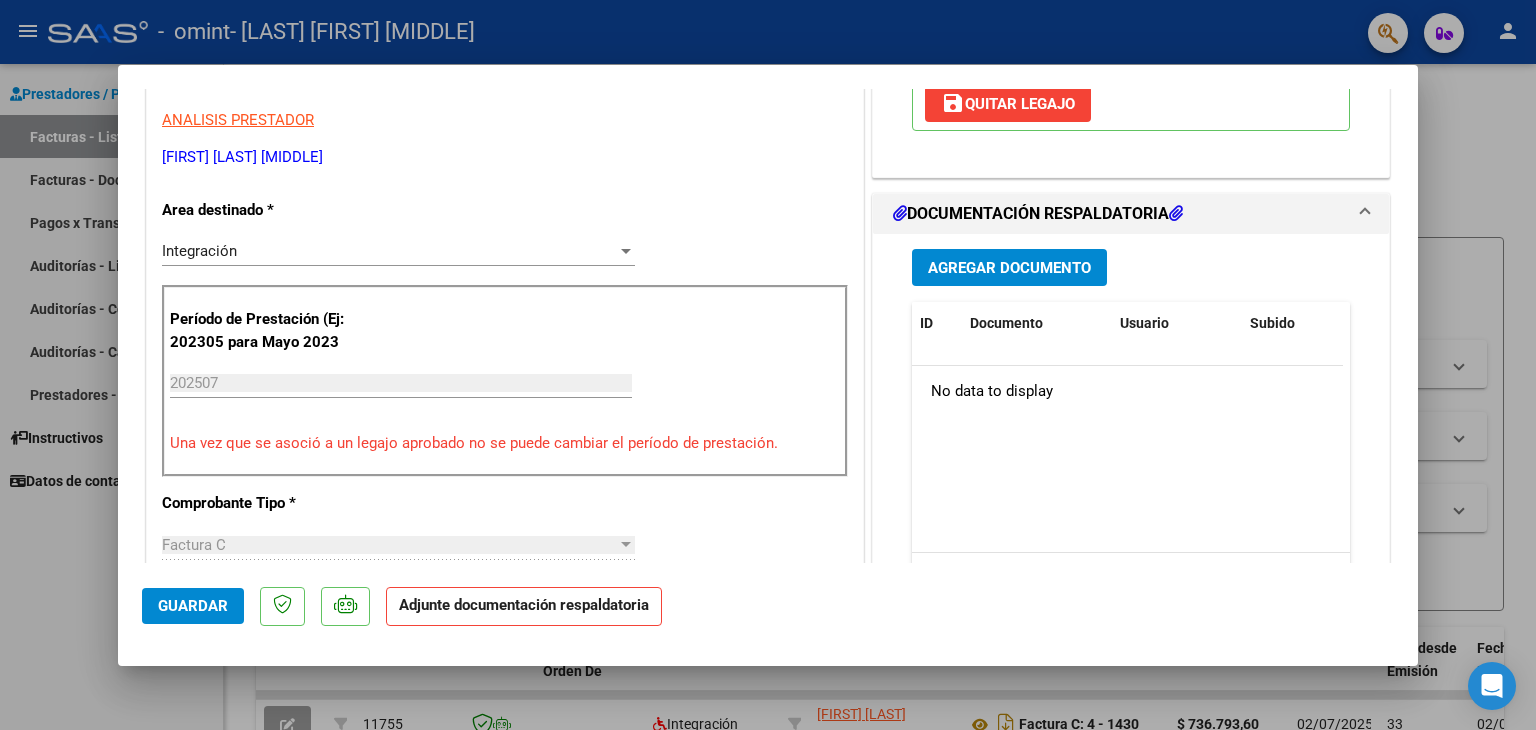 click on "Agregar Documento" at bounding box center [1009, 268] 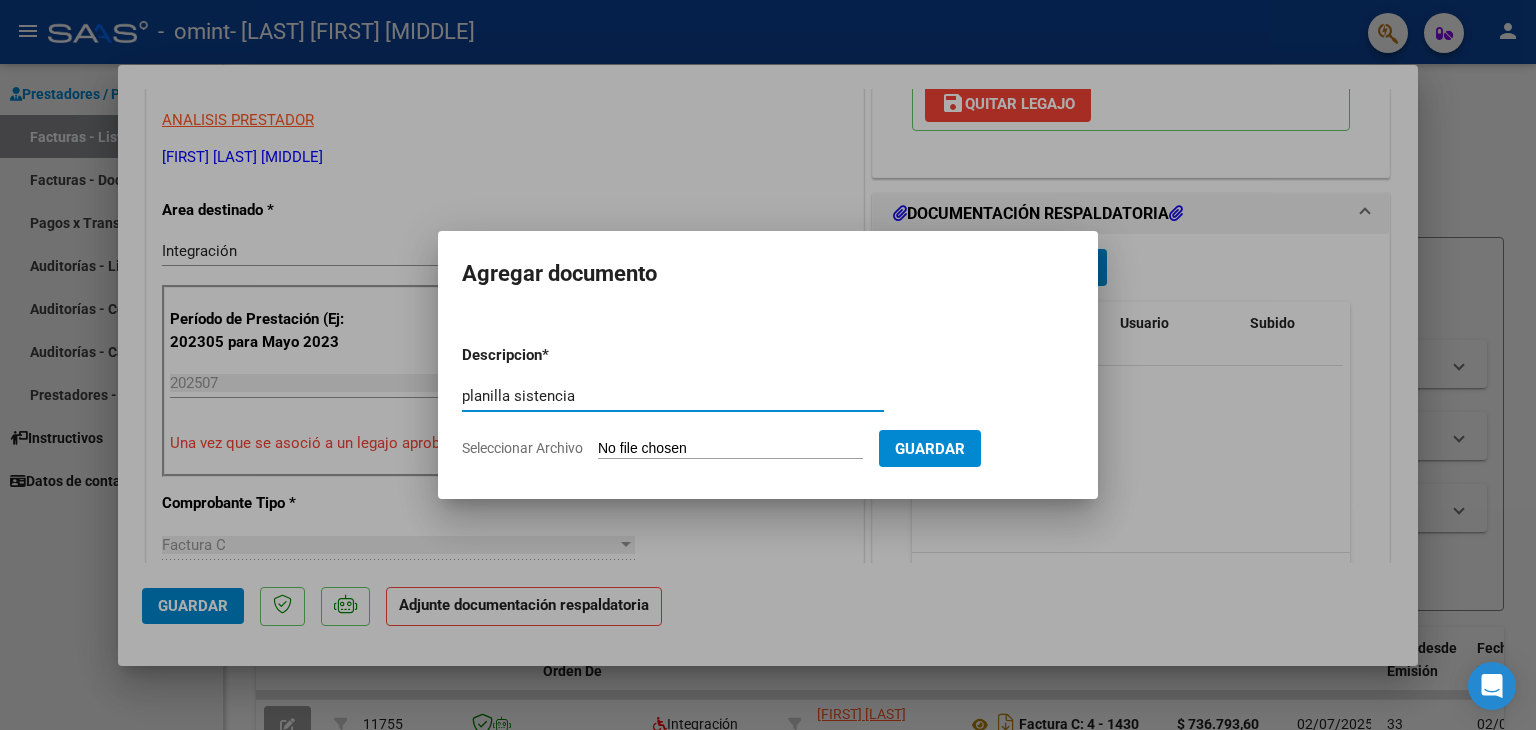 type on "planilla sistencia" 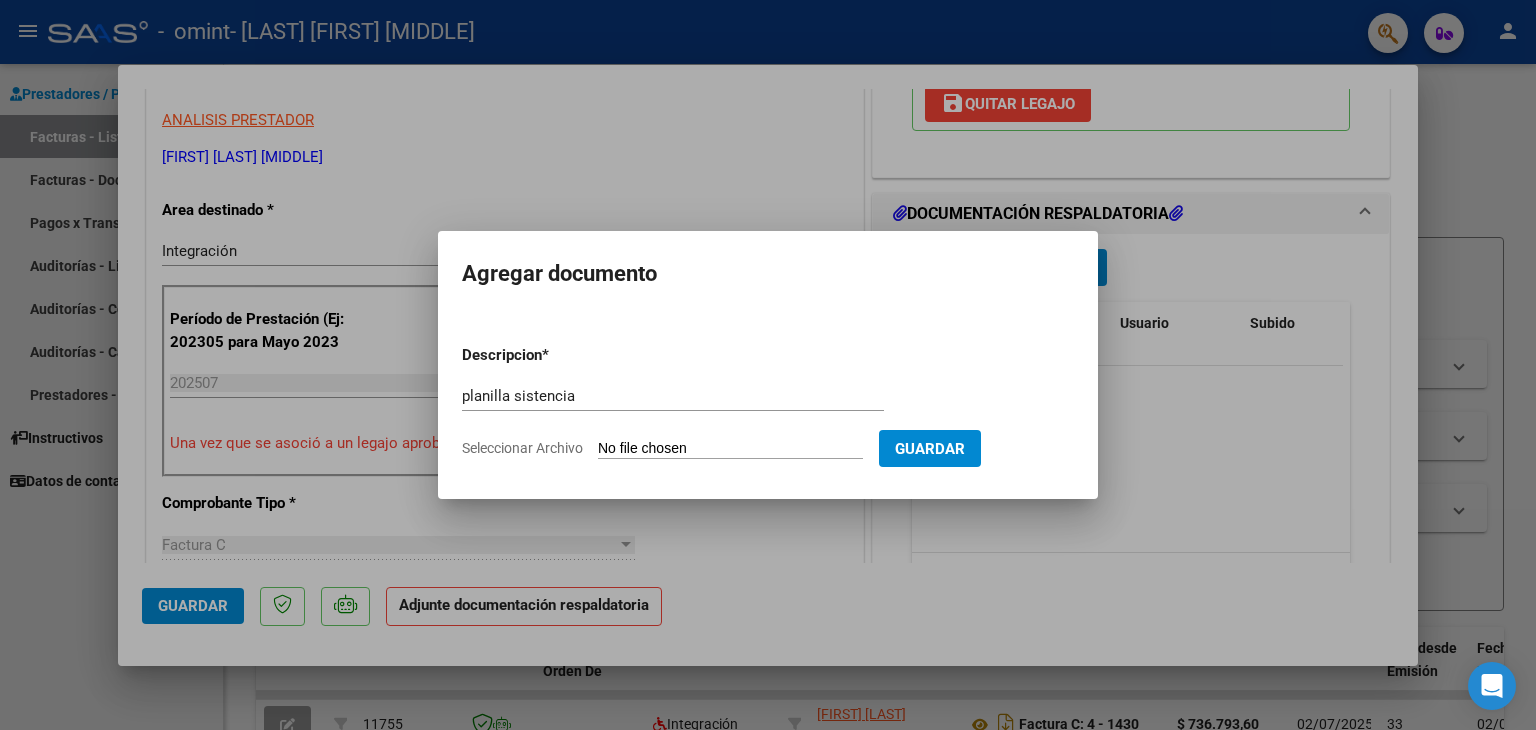 click on "Seleccionar Archivo" 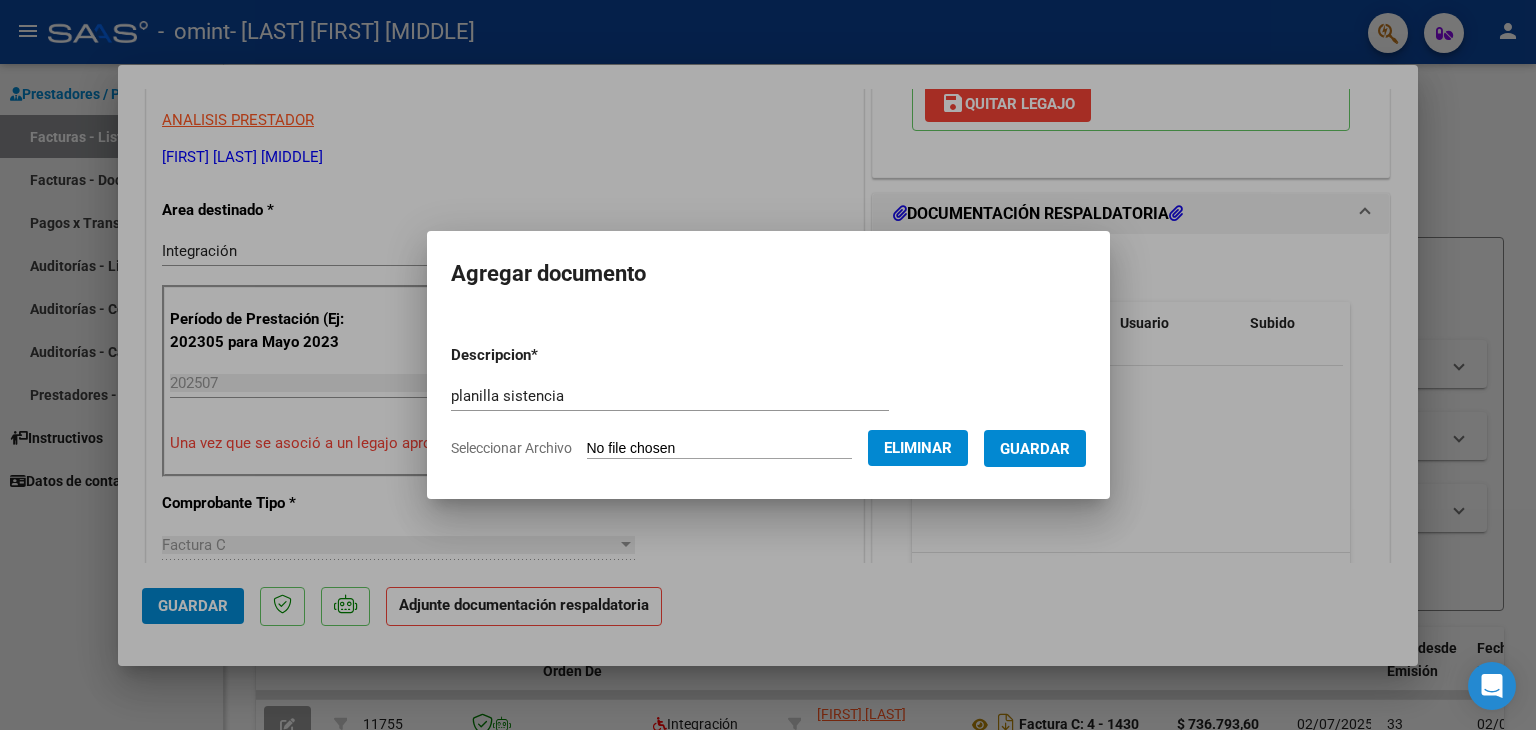 click on "Guardar" at bounding box center [1035, 449] 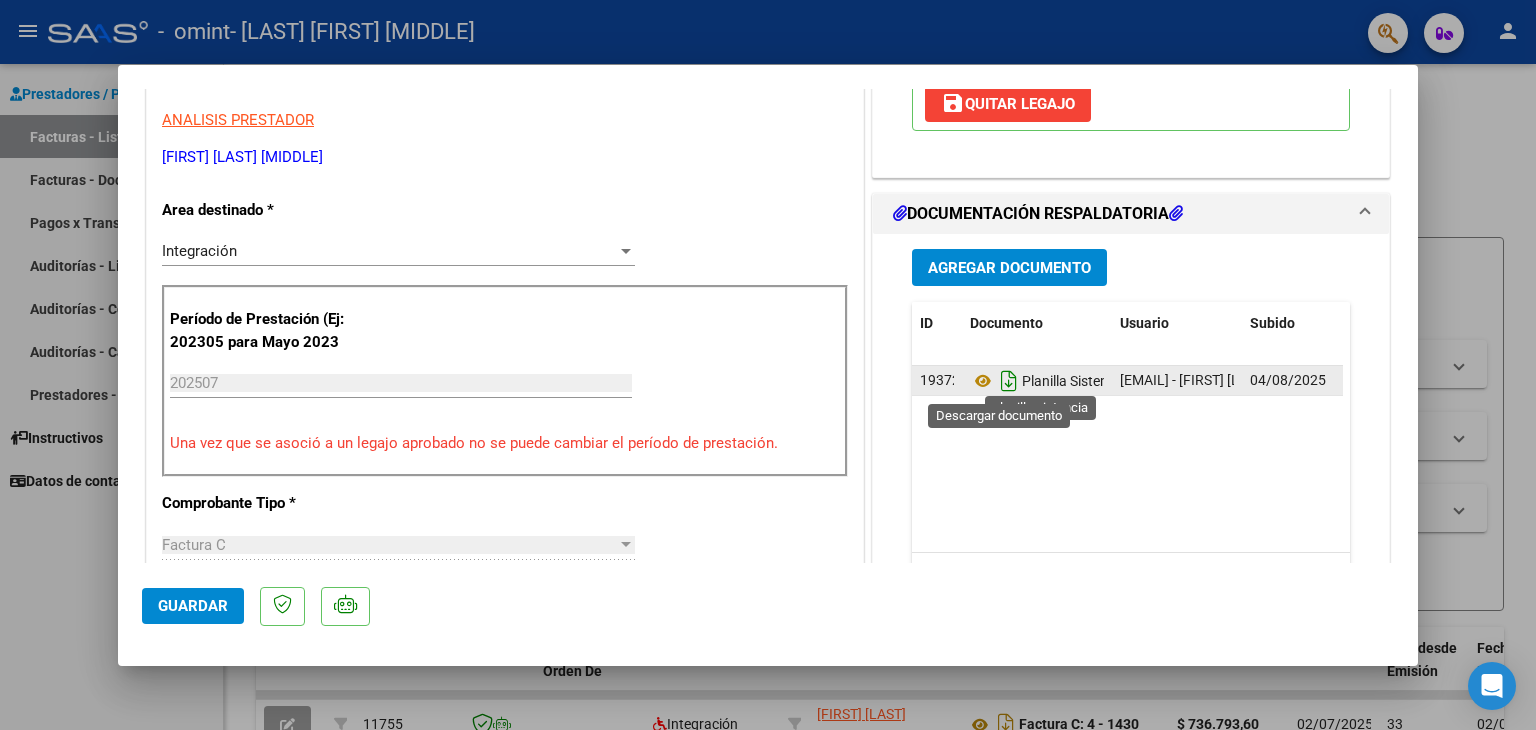 click 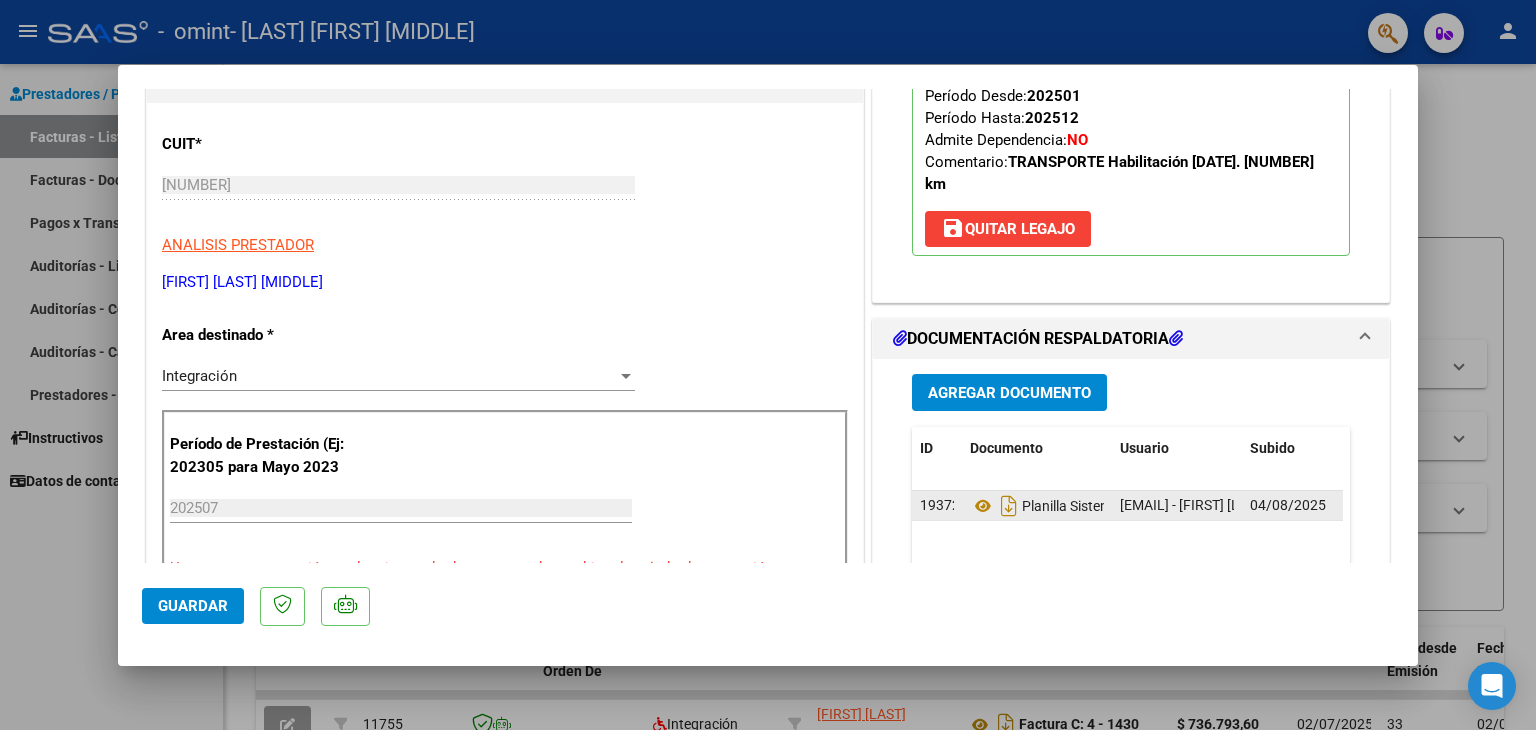 scroll, scrollTop: 300, scrollLeft: 0, axis: vertical 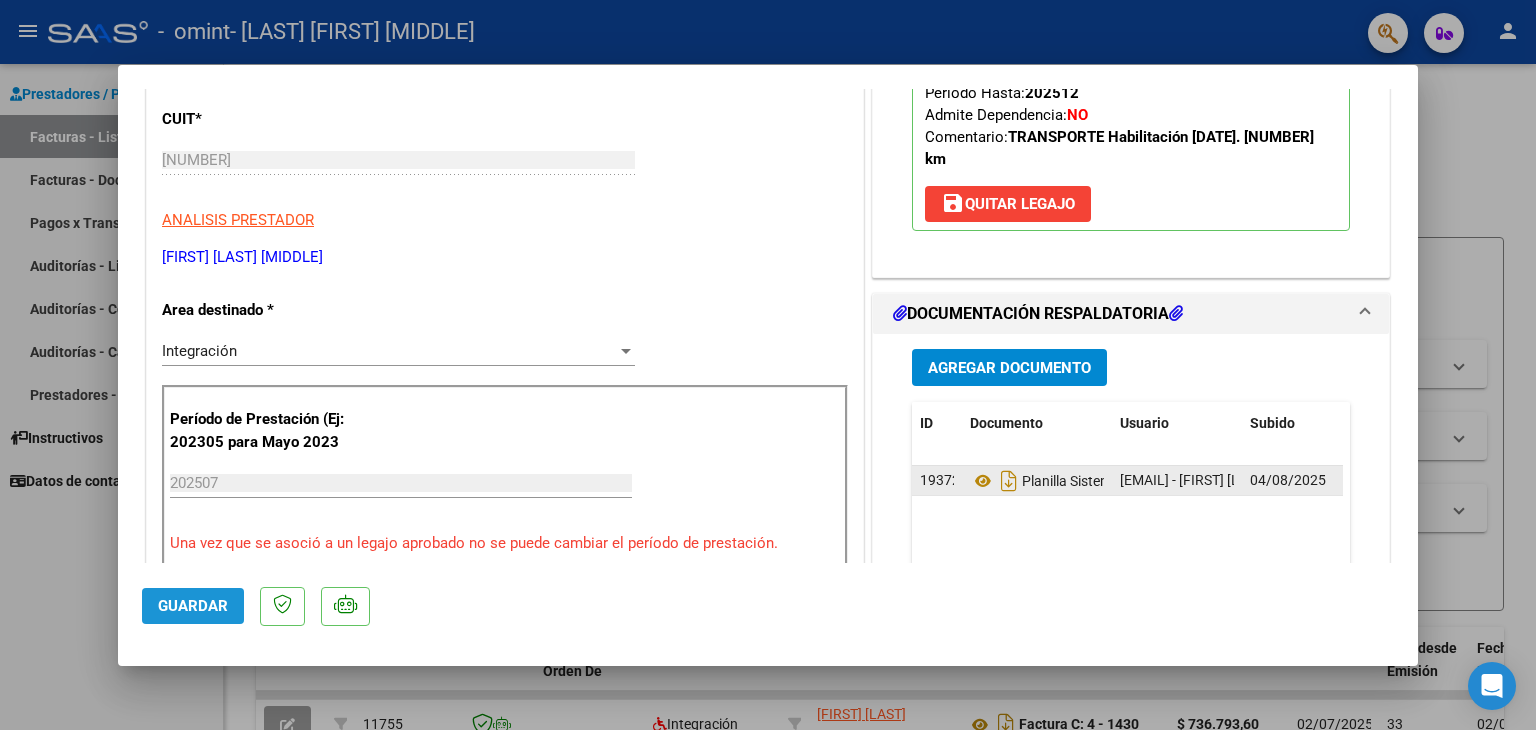 click on "Guardar" 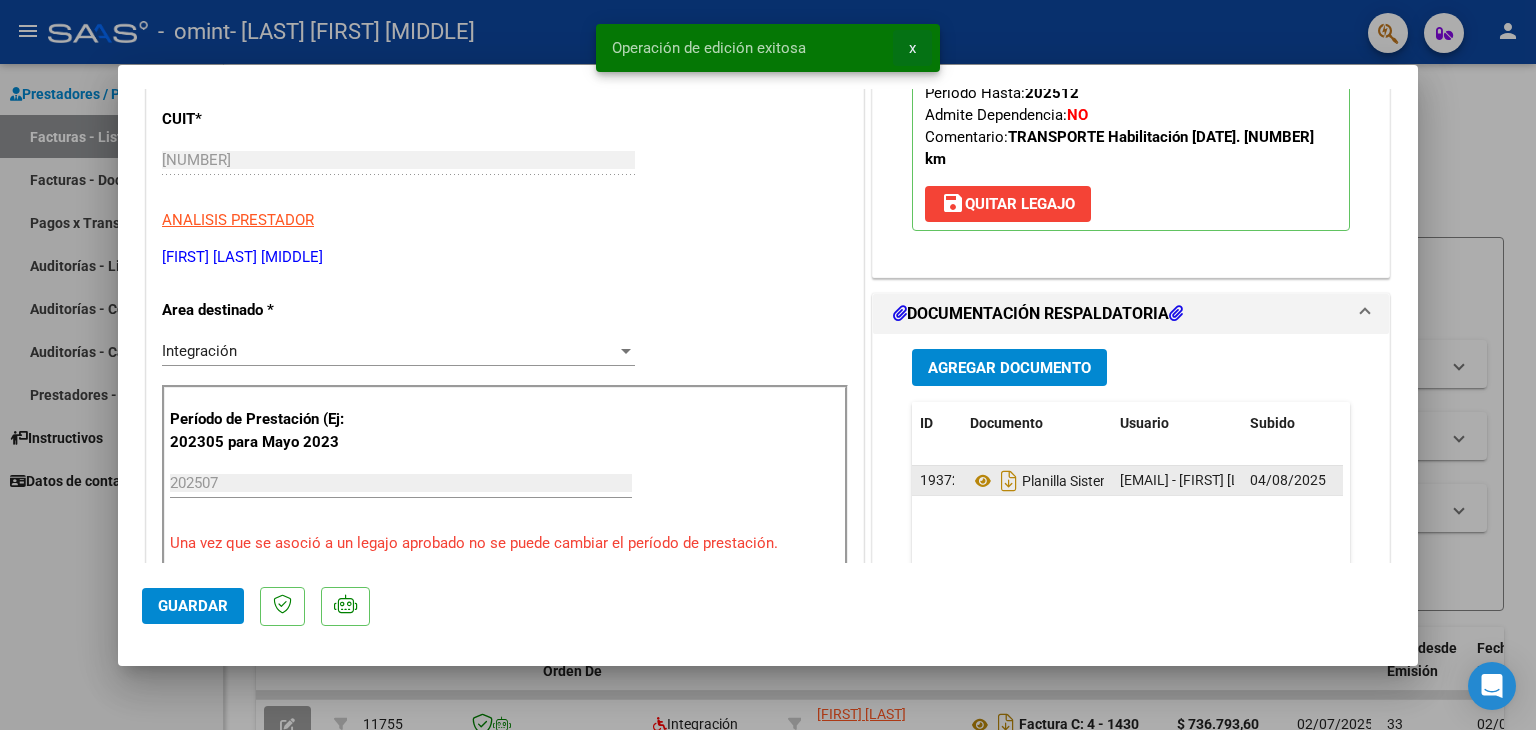 click on "x" at bounding box center (912, 48) 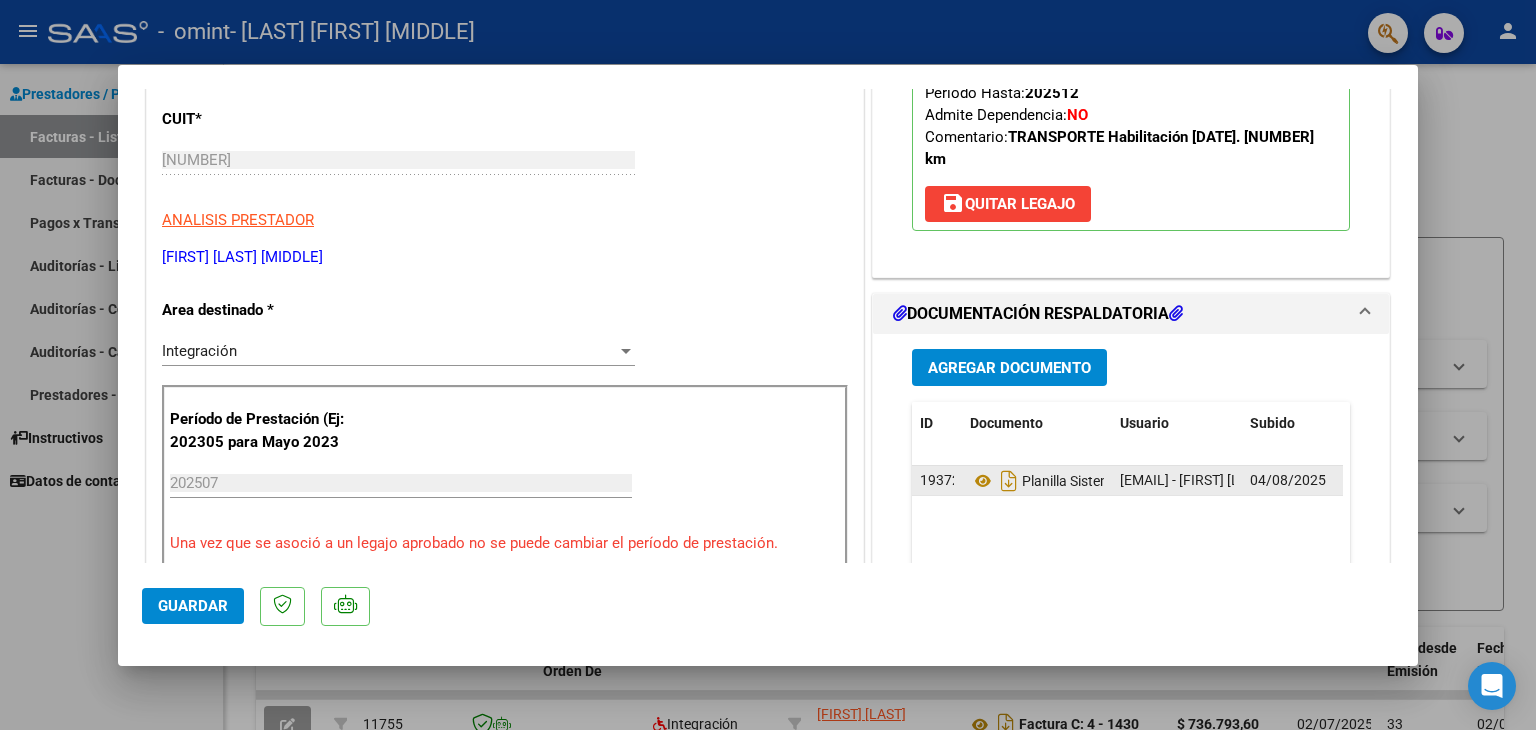 type 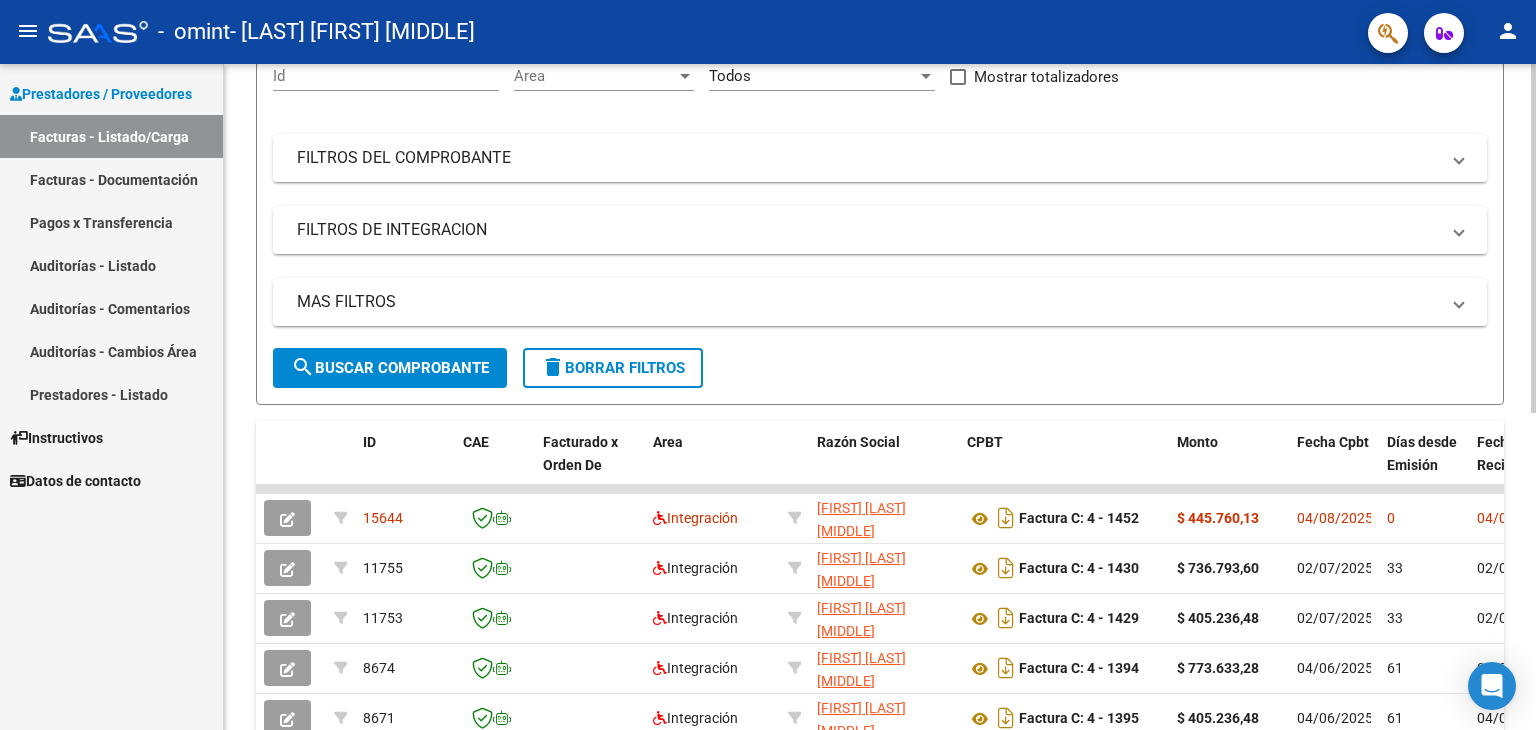 scroll, scrollTop: 100, scrollLeft: 0, axis: vertical 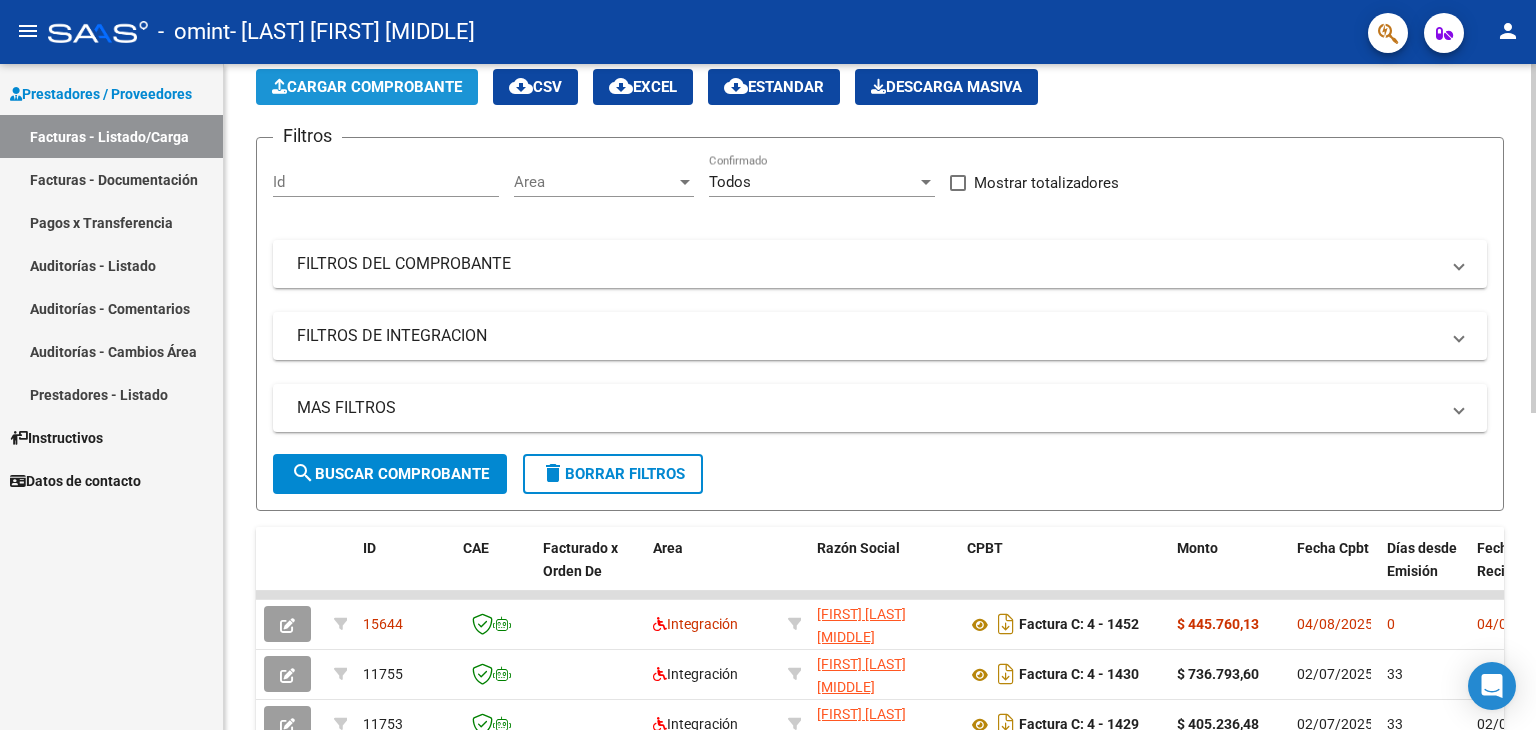 click on "Cargar Comprobante" 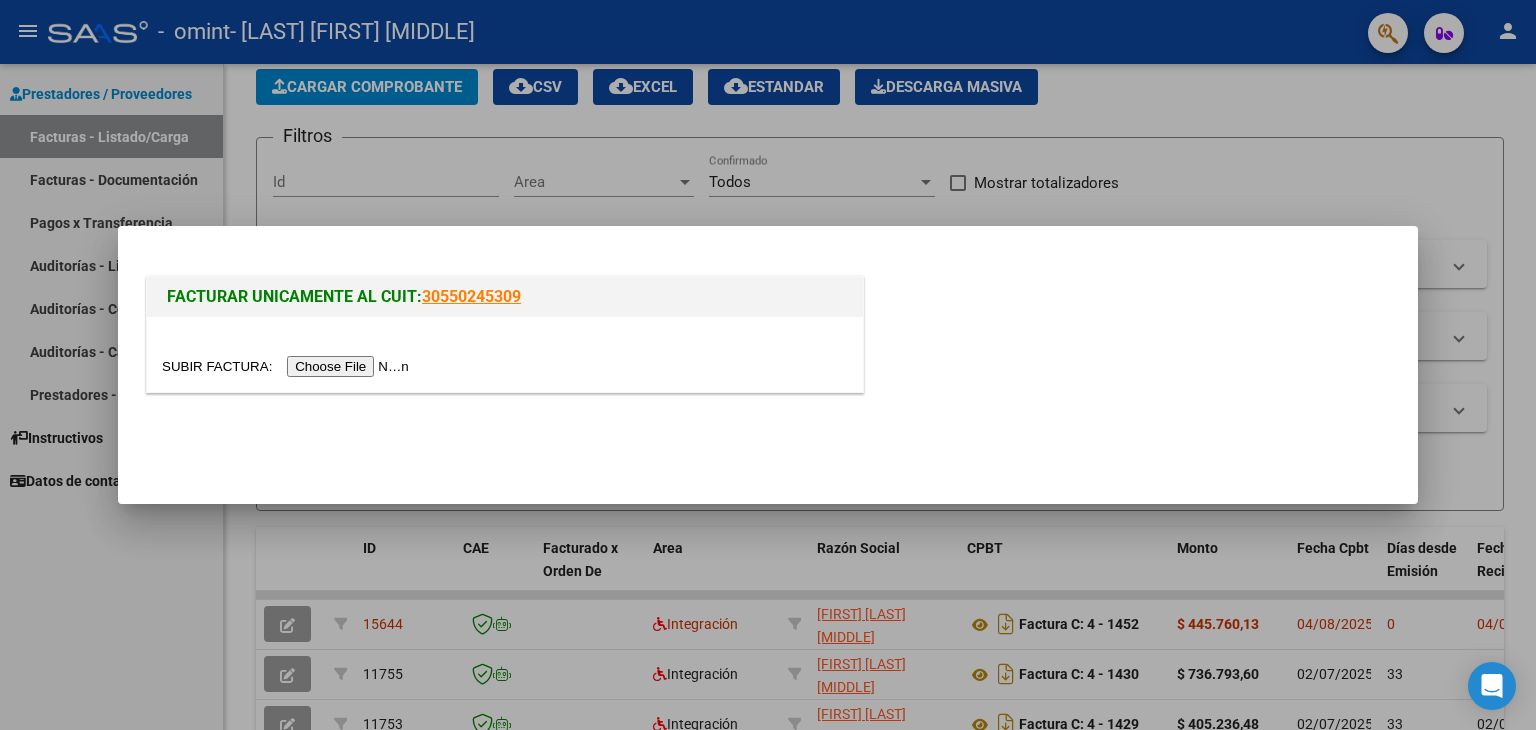 click at bounding box center [288, 366] 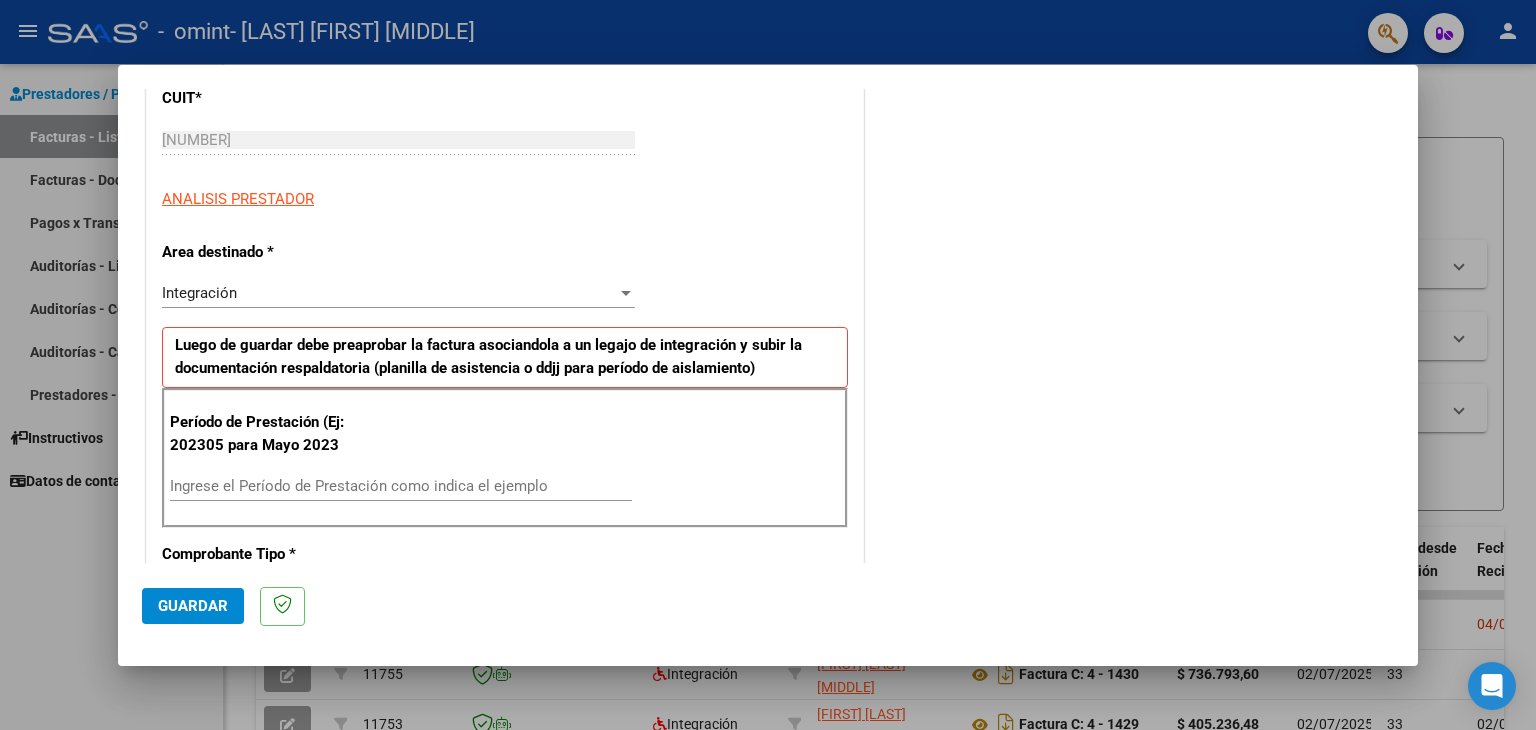 scroll, scrollTop: 400, scrollLeft: 0, axis: vertical 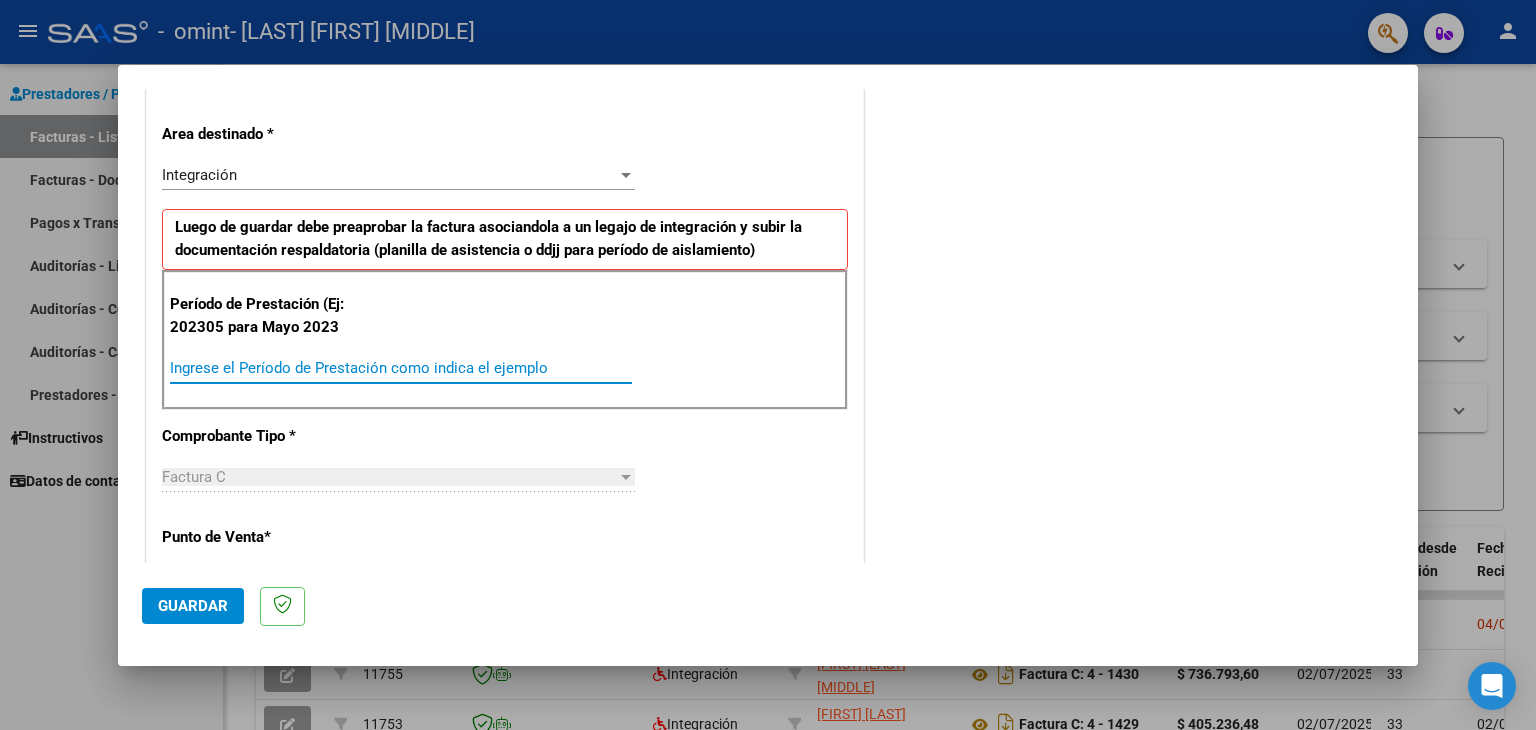 click on "Ingrese el Período de Prestación como indica el ejemplo" at bounding box center [401, 368] 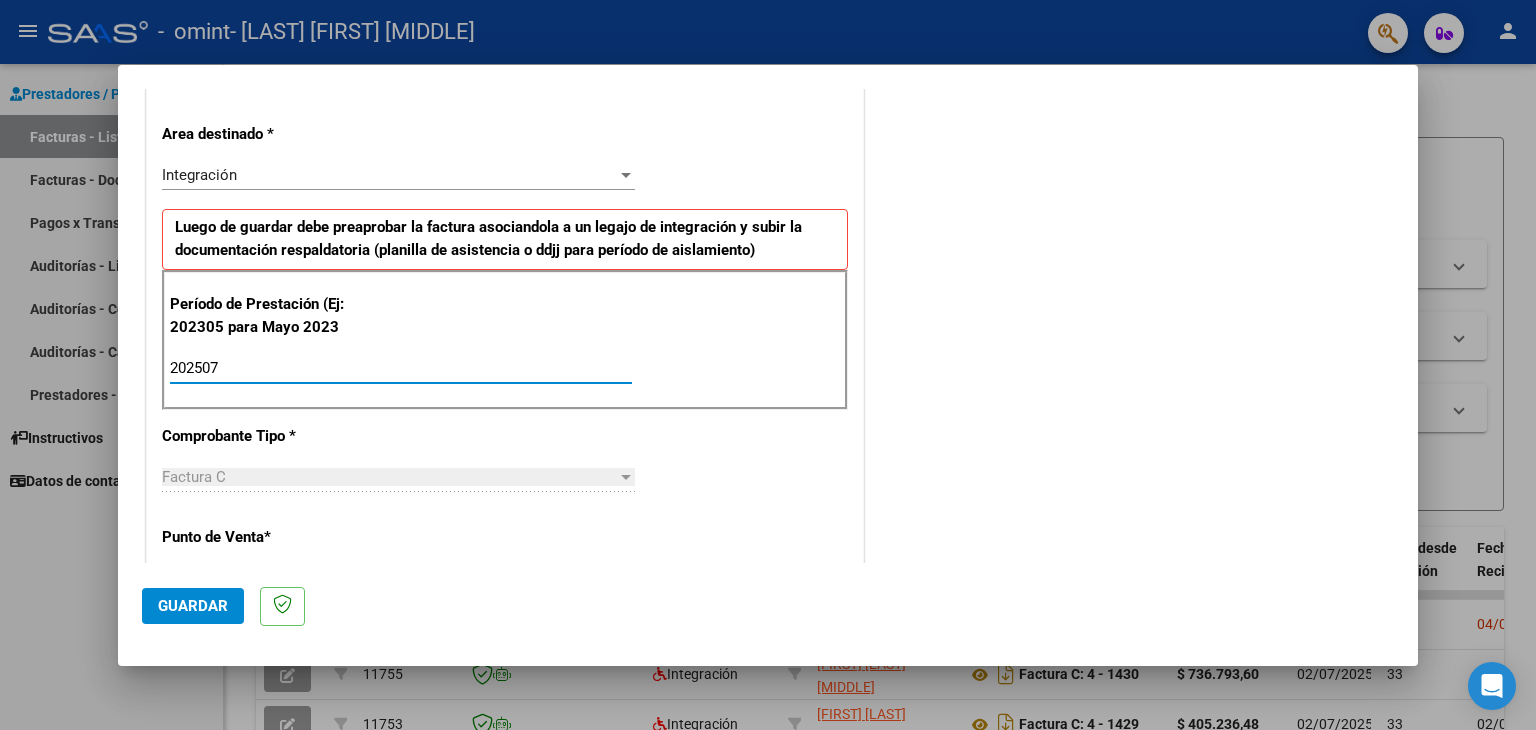 type on "202507" 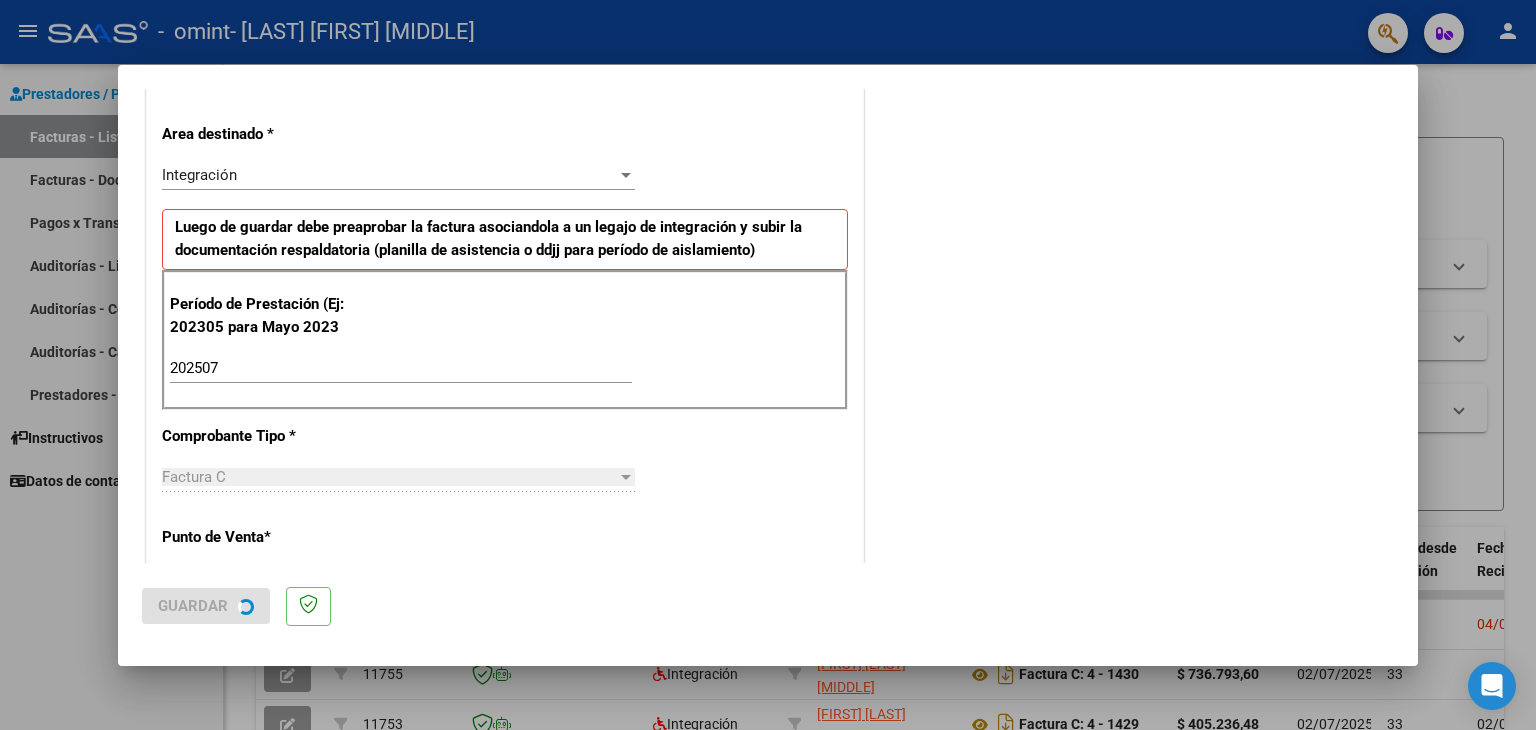 scroll, scrollTop: 0, scrollLeft: 0, axis: both 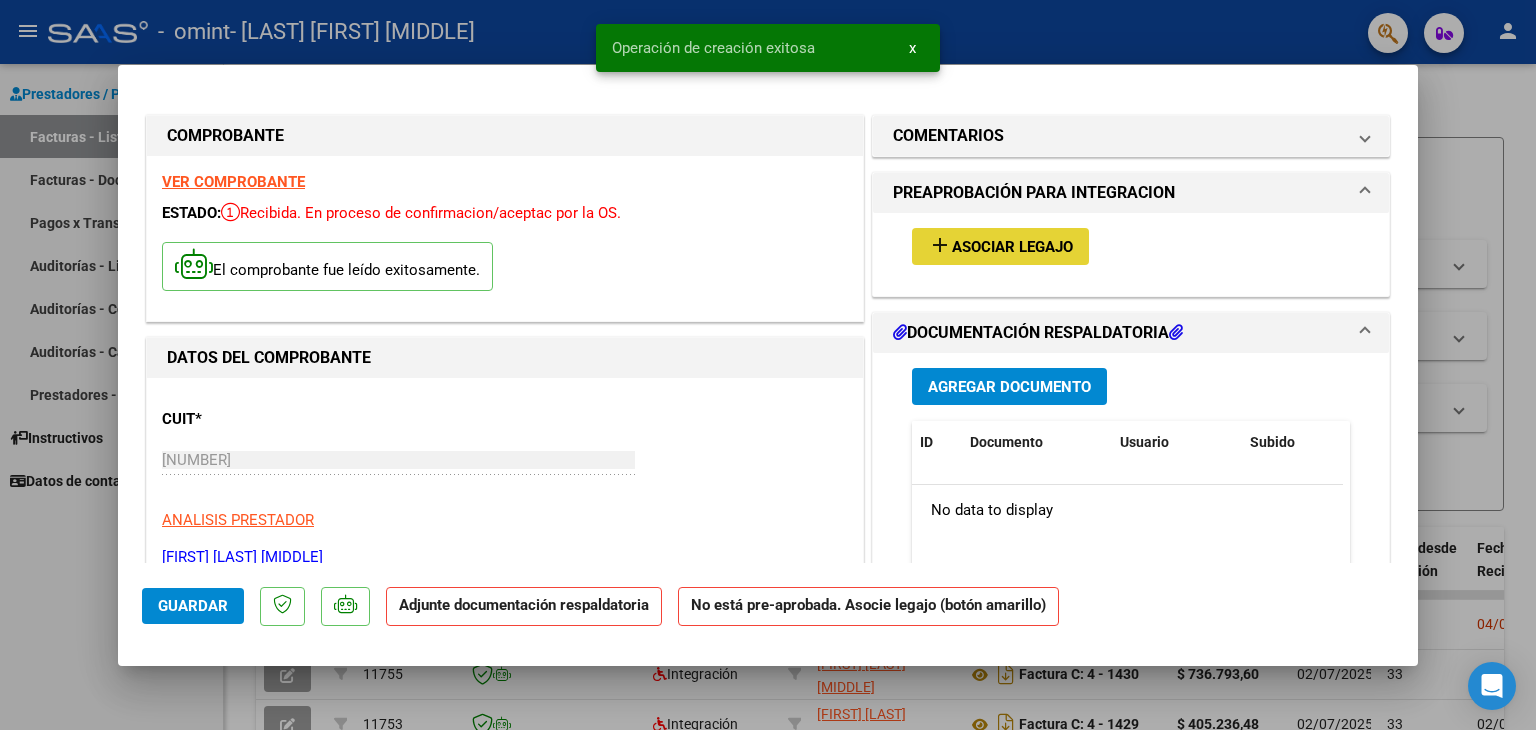 click on "Asociar Legajo" at bounding box center [1012, 247] 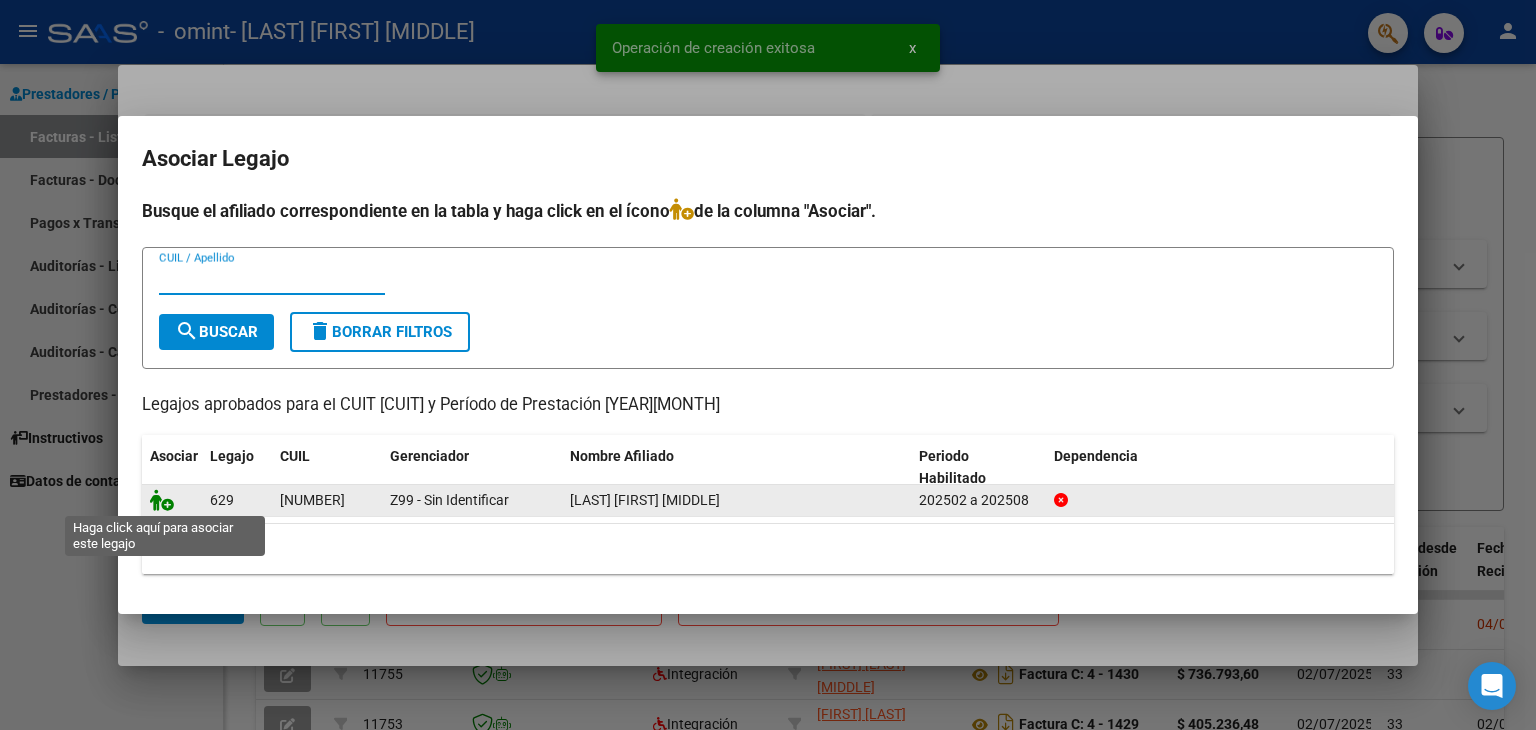 click 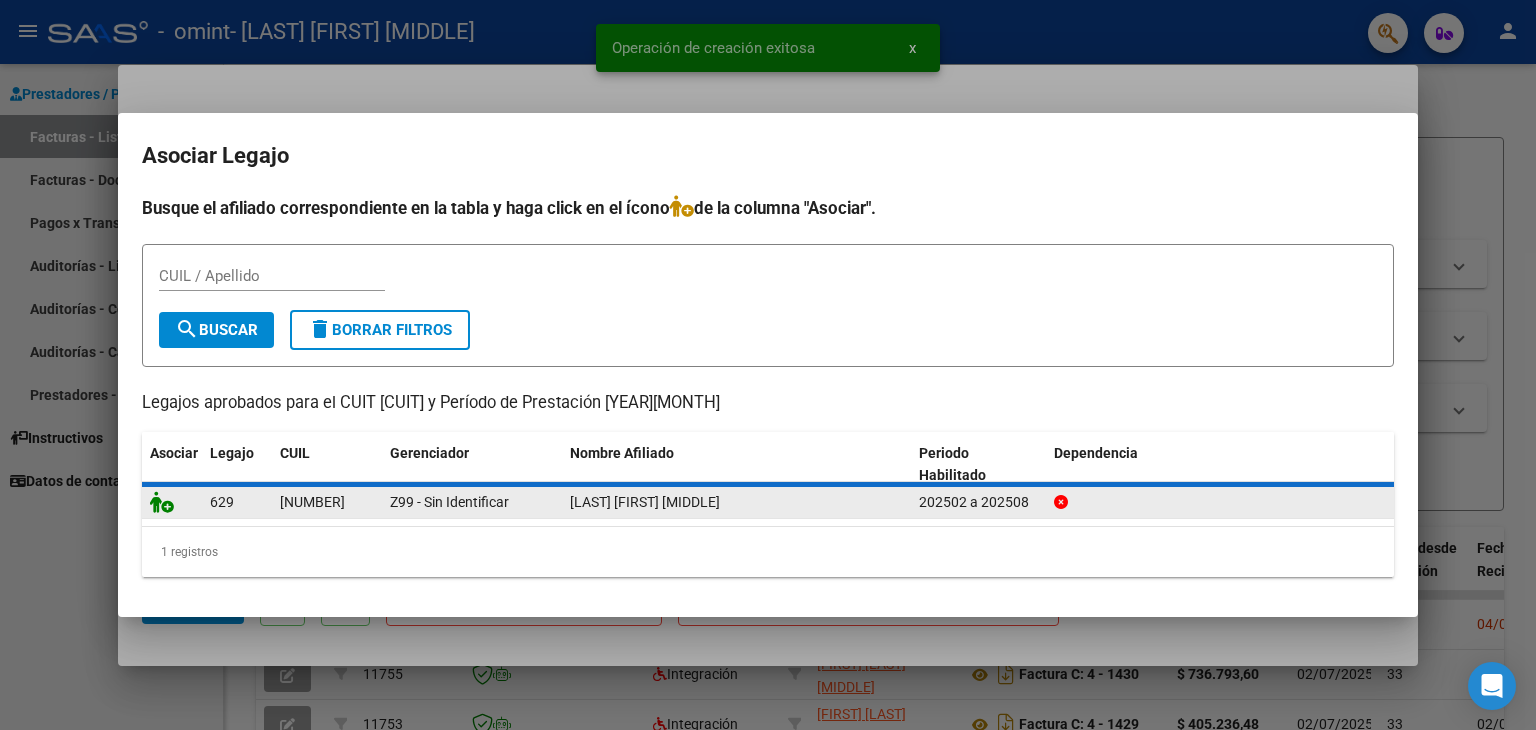 click 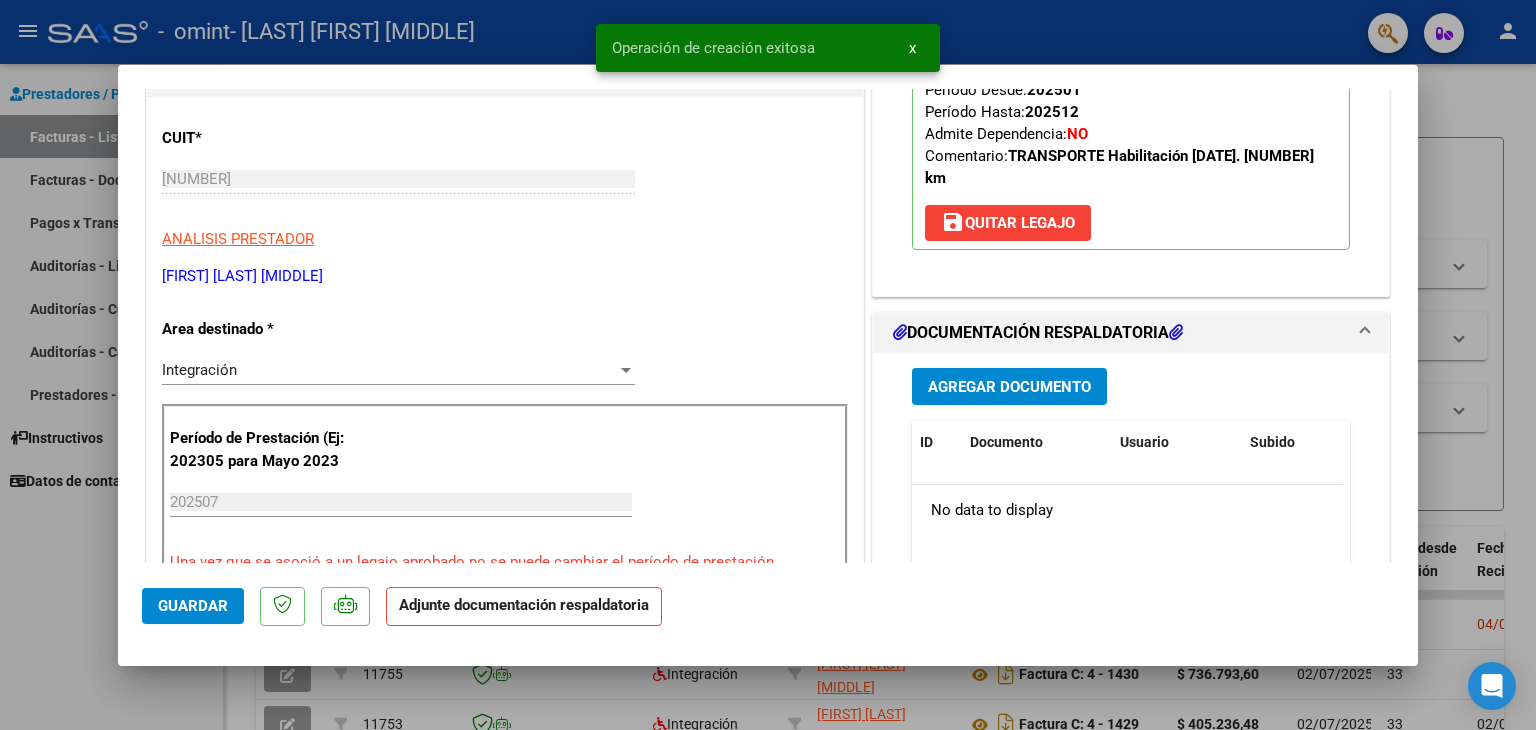 scroll, scrollTop: 300, scrollLeft: 0, axis: vertical 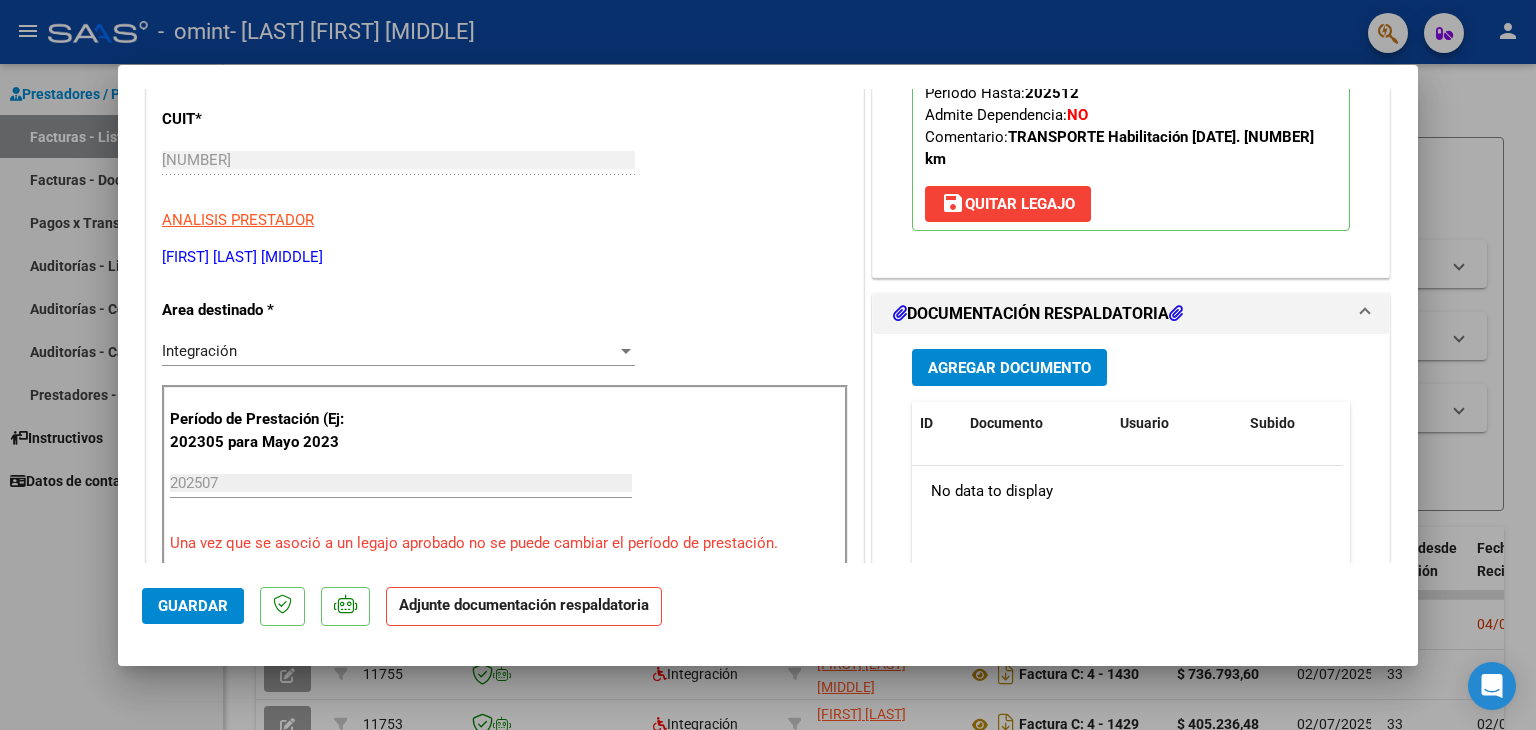 click on "Agregar Documento" at bounding box center [1009, 368] 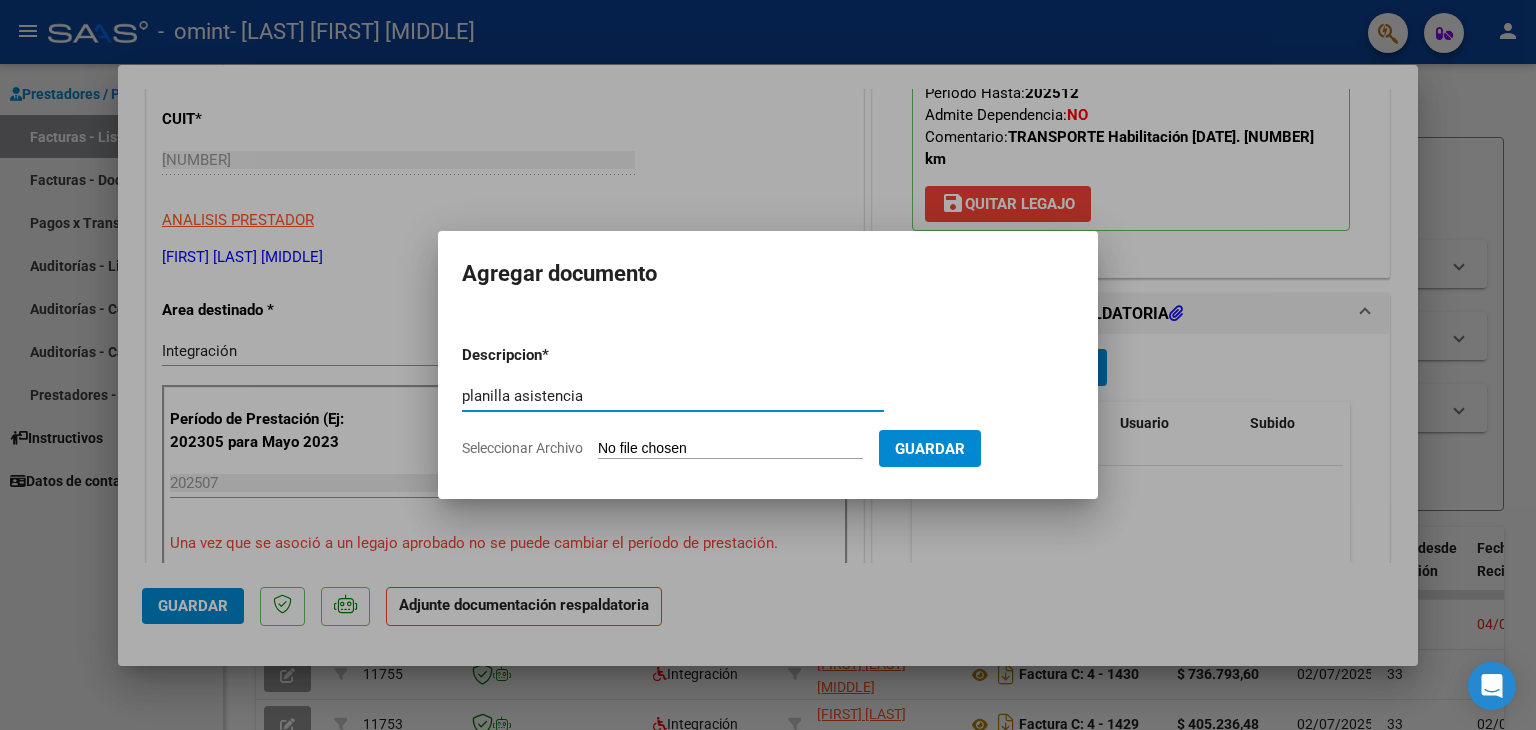 type on "planilla asistencia" 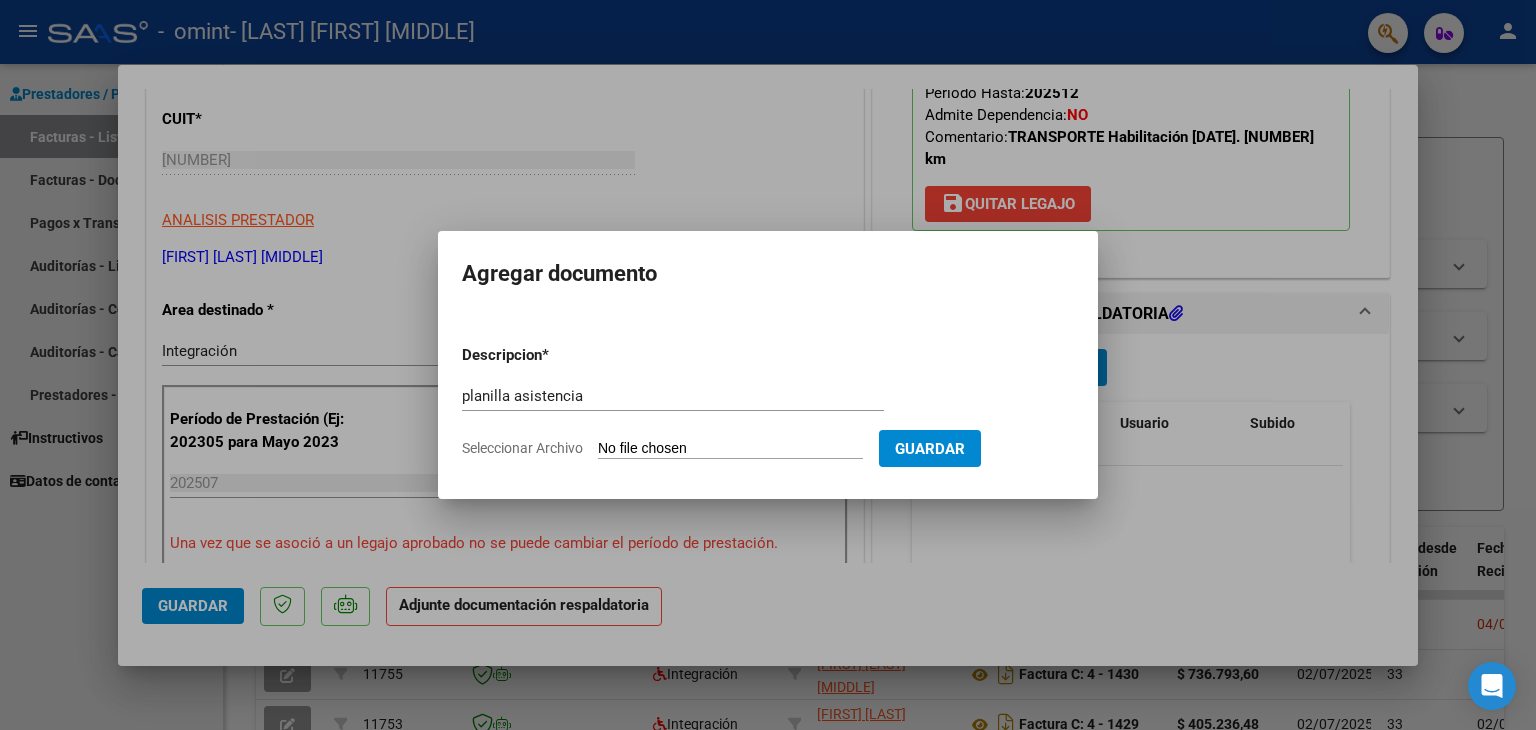click on "Seleccionar Archivo" 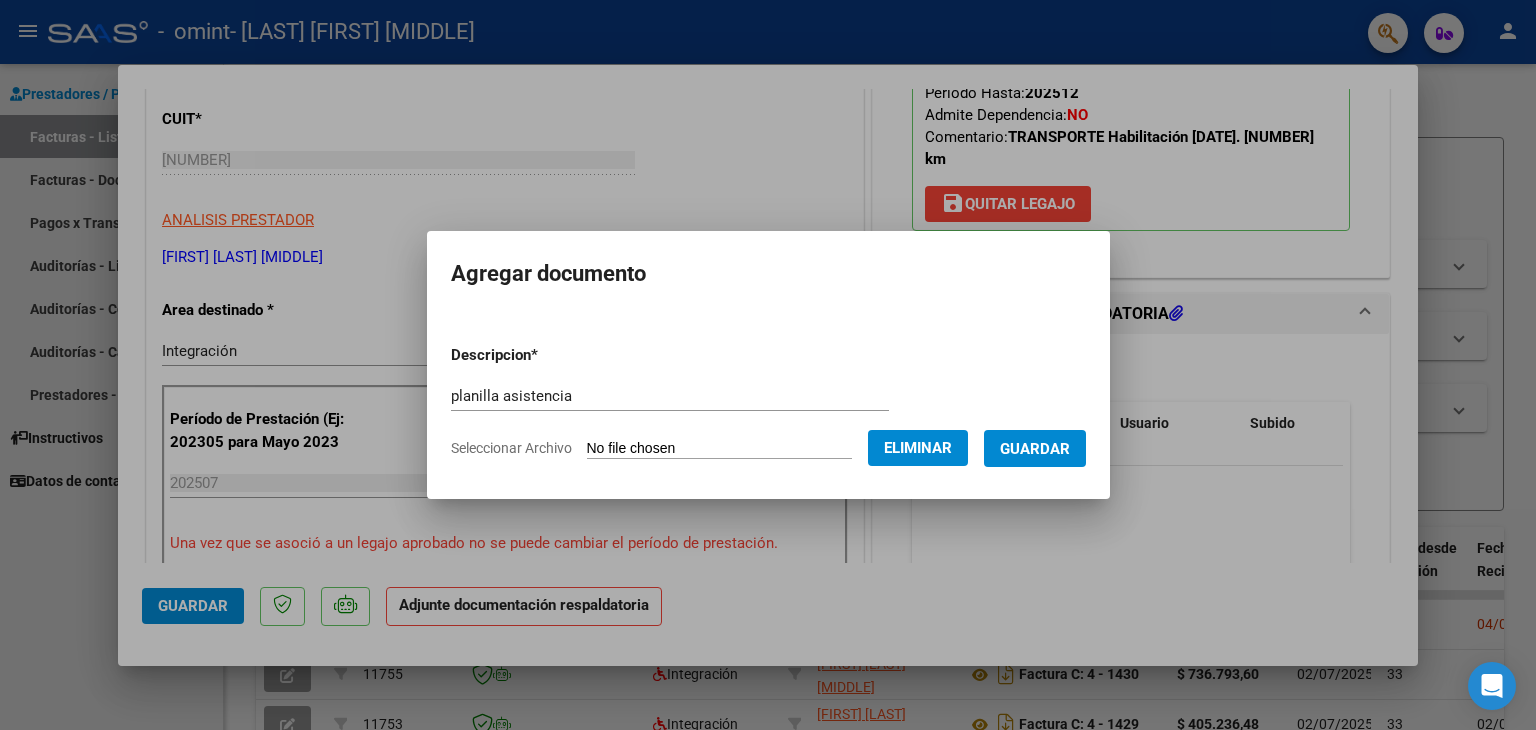 click on "Guardar" at bounding box center [1035, 449] 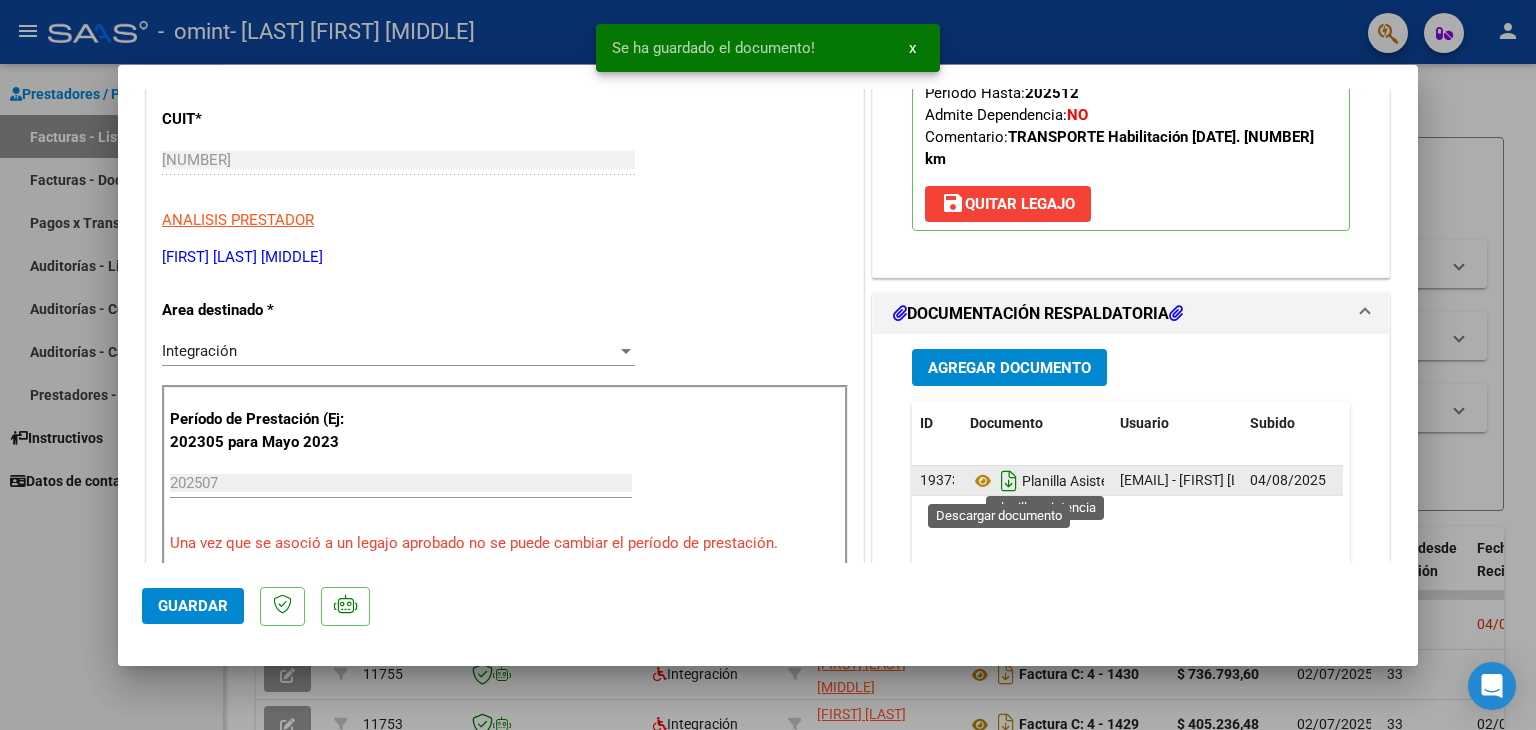 click 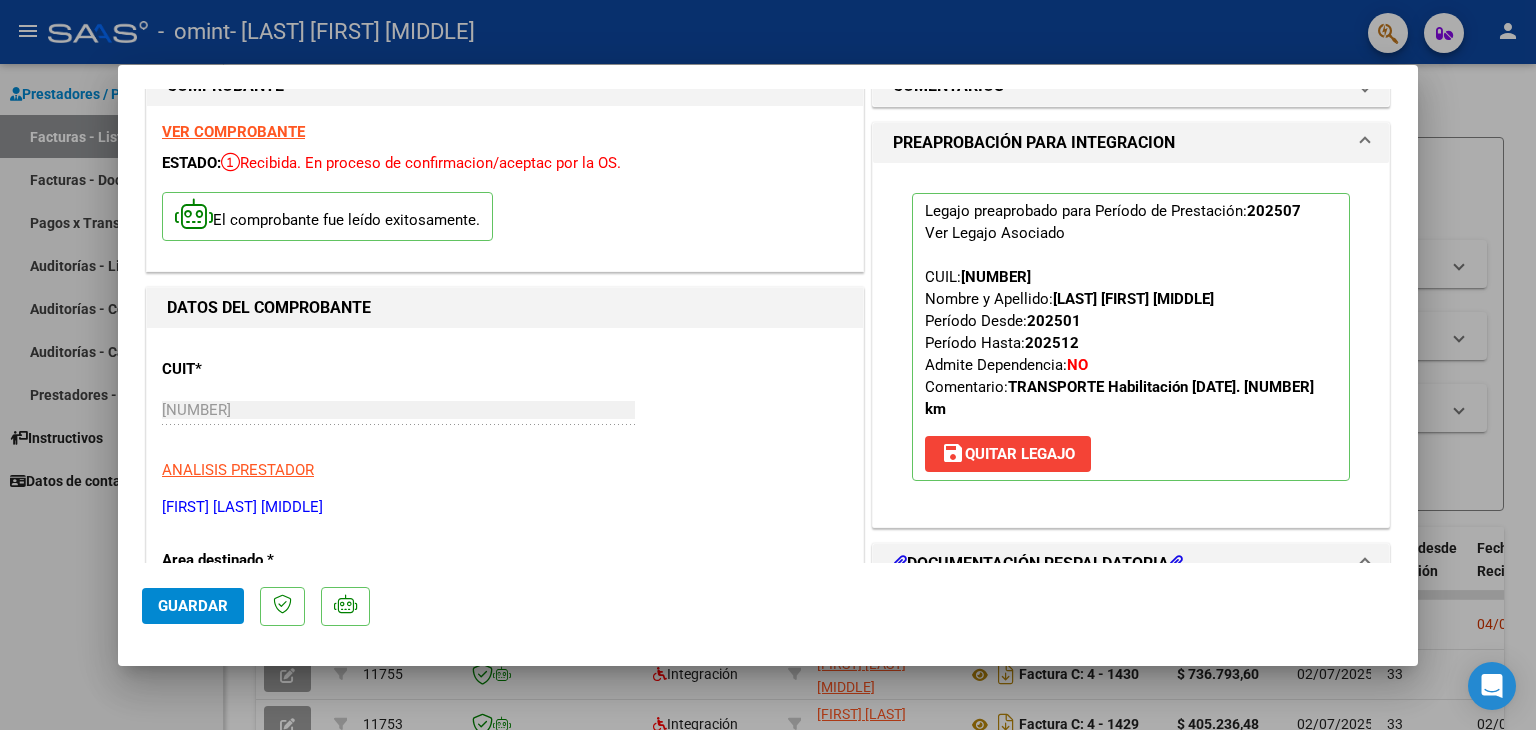 scroll, scrollTop: 0, scrollLeft: 0, axis: both 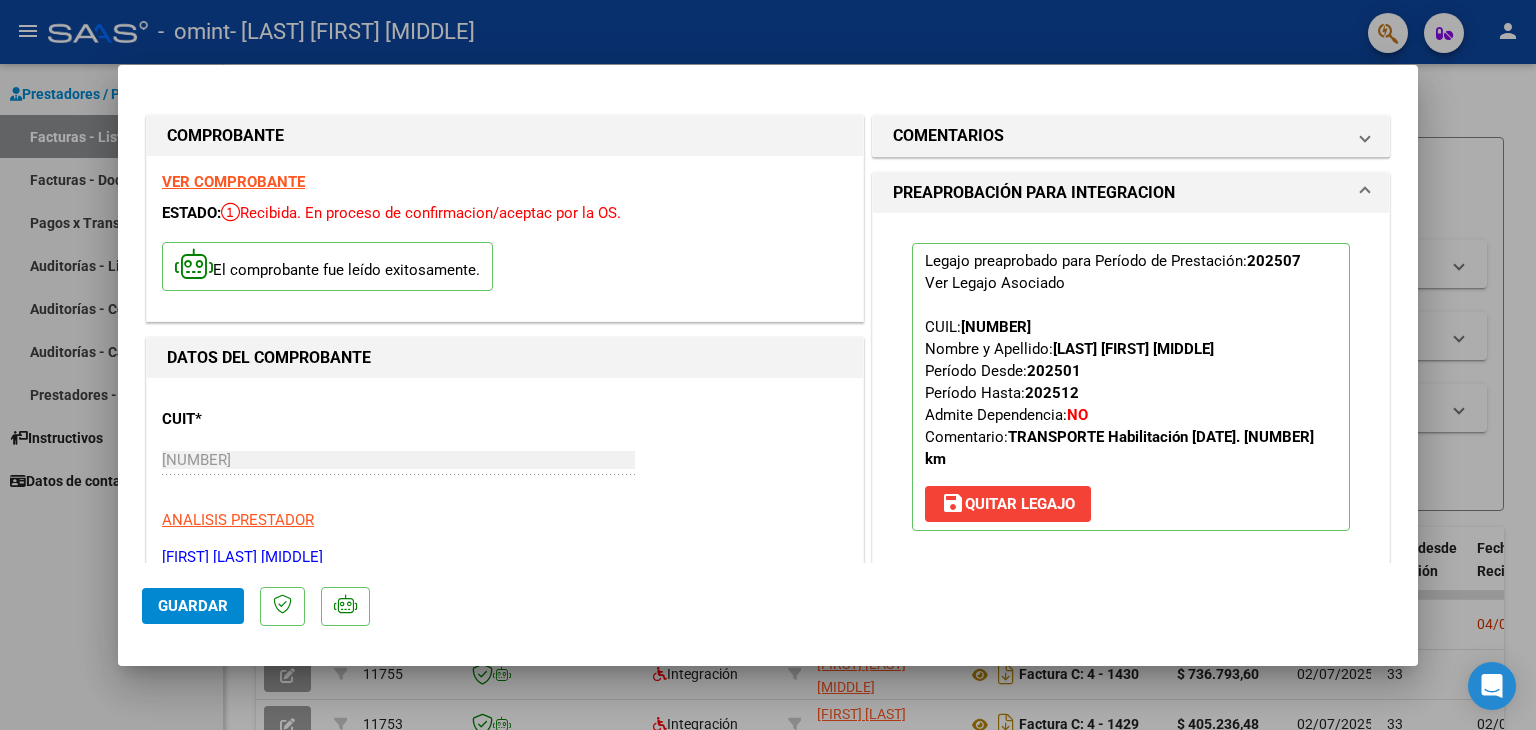 click on "Guardar" 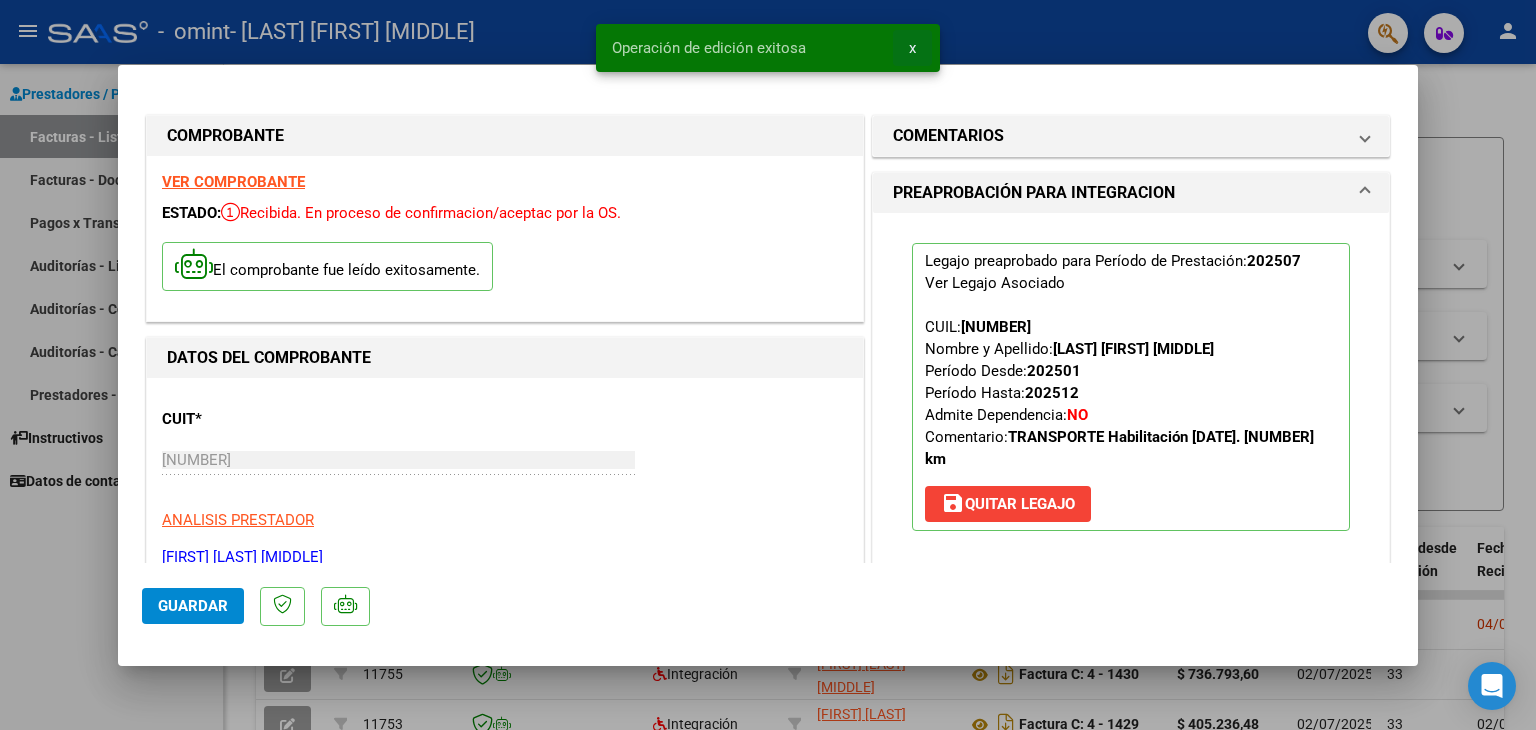 click on "x" at bounding box center (912, 48) 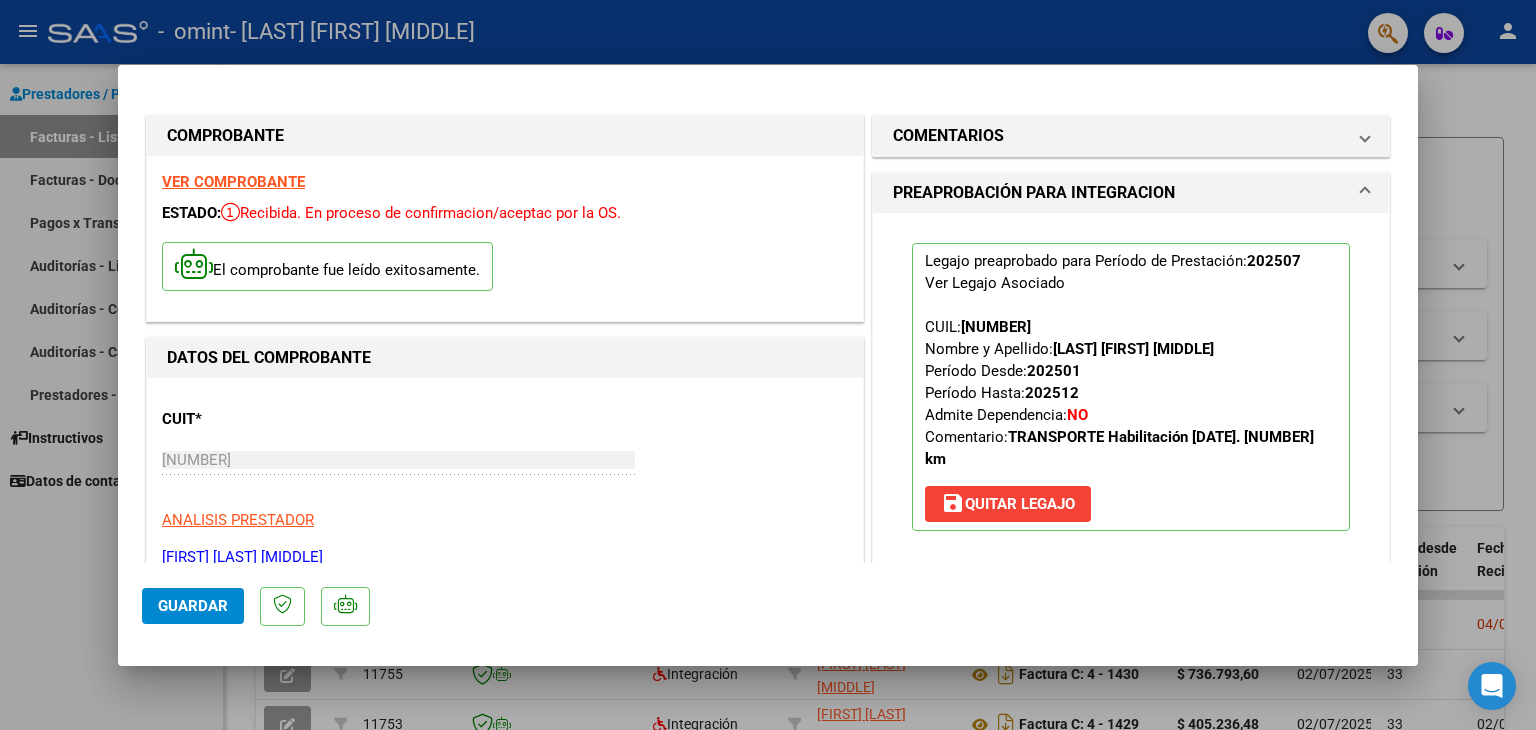 type 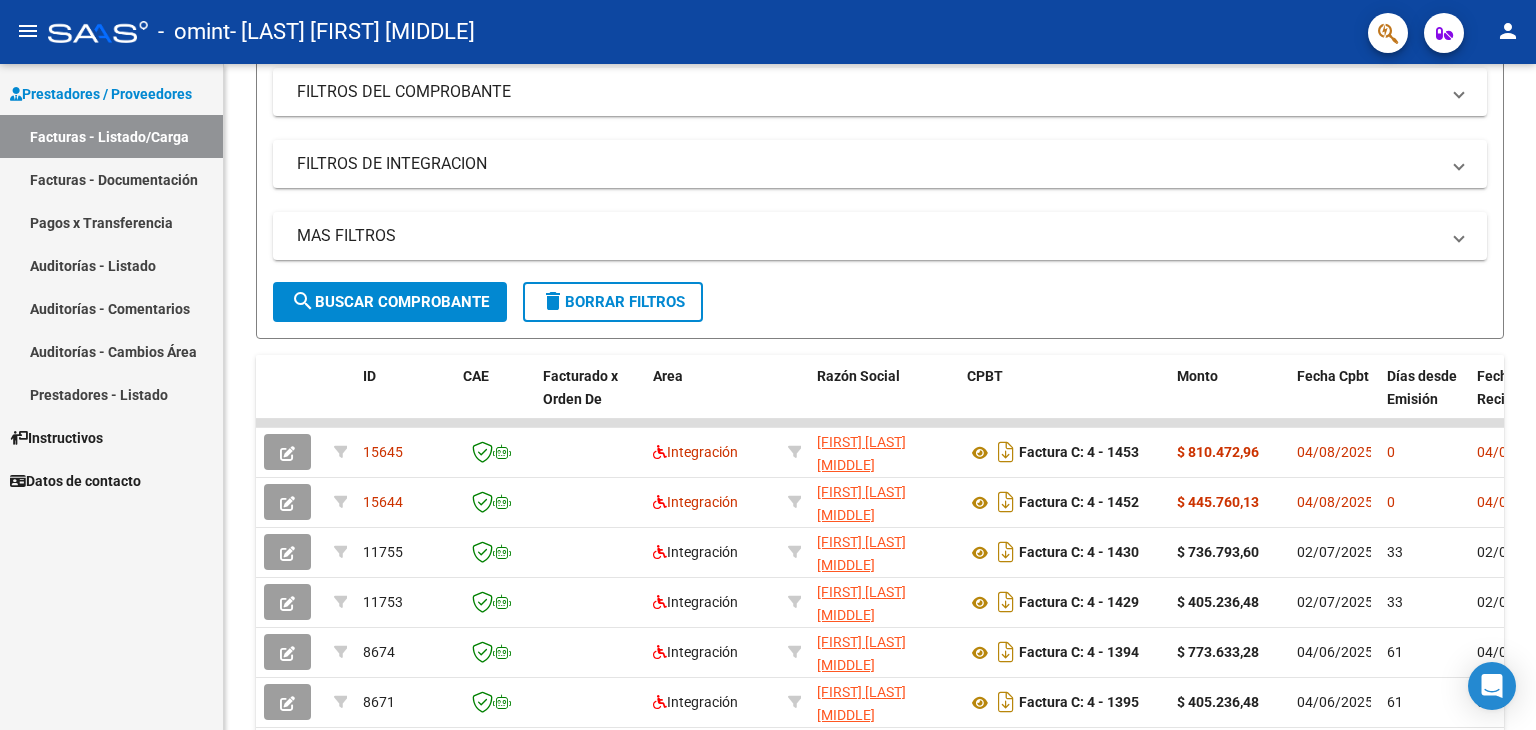 scroll, scrollTop: 300, scrollLeft: 0, axis: vertical 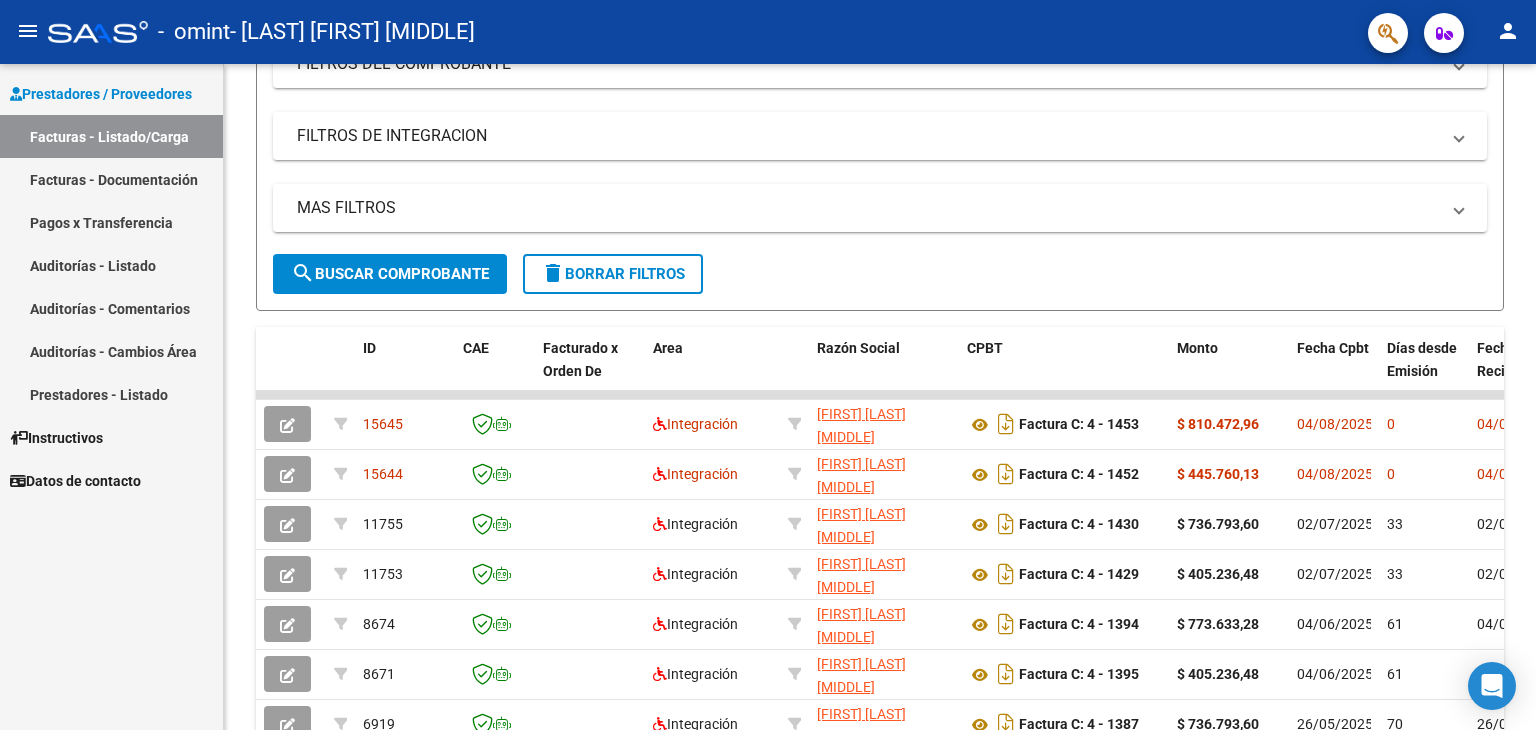 click on "person" 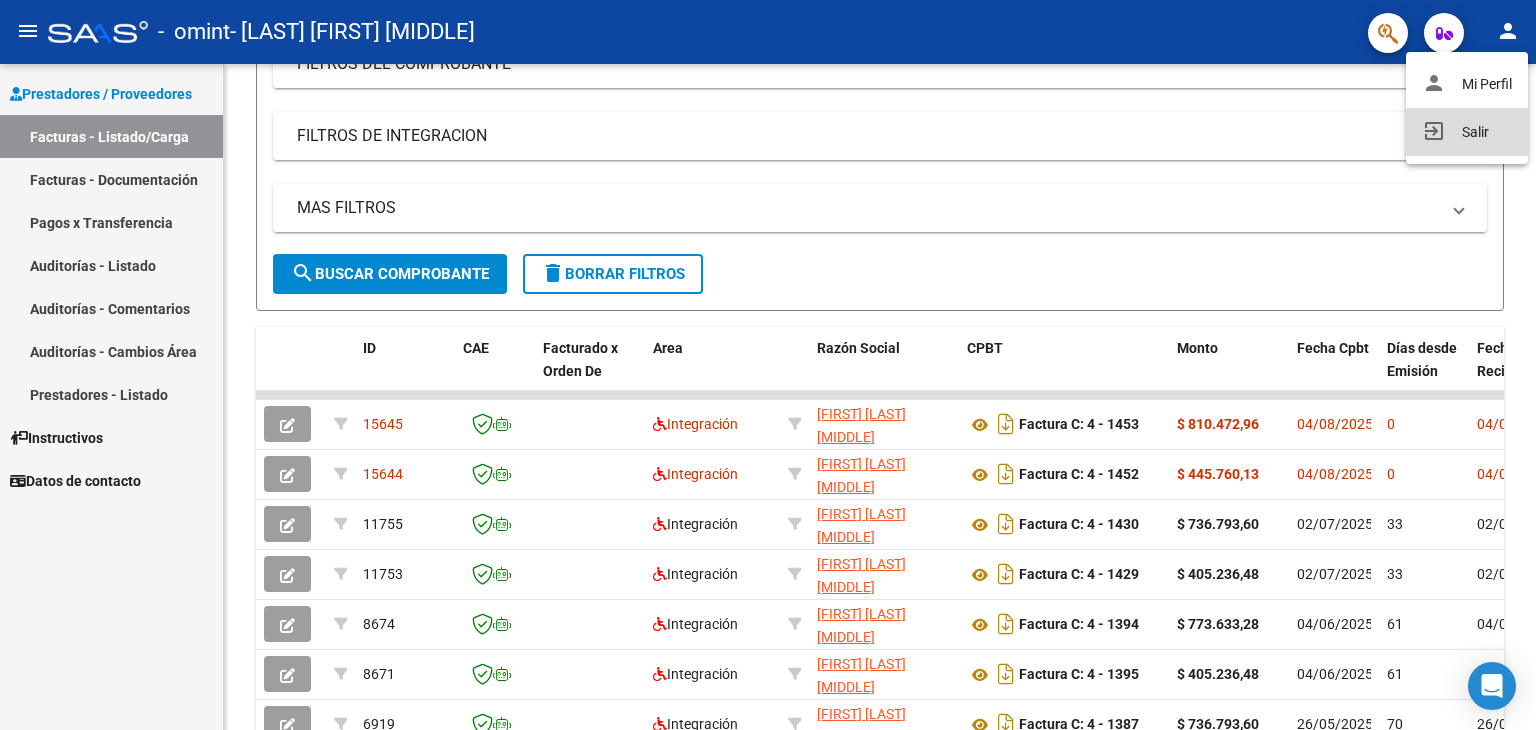click on "exit_to_app  Salir" at bounding box center [1467, 132] 